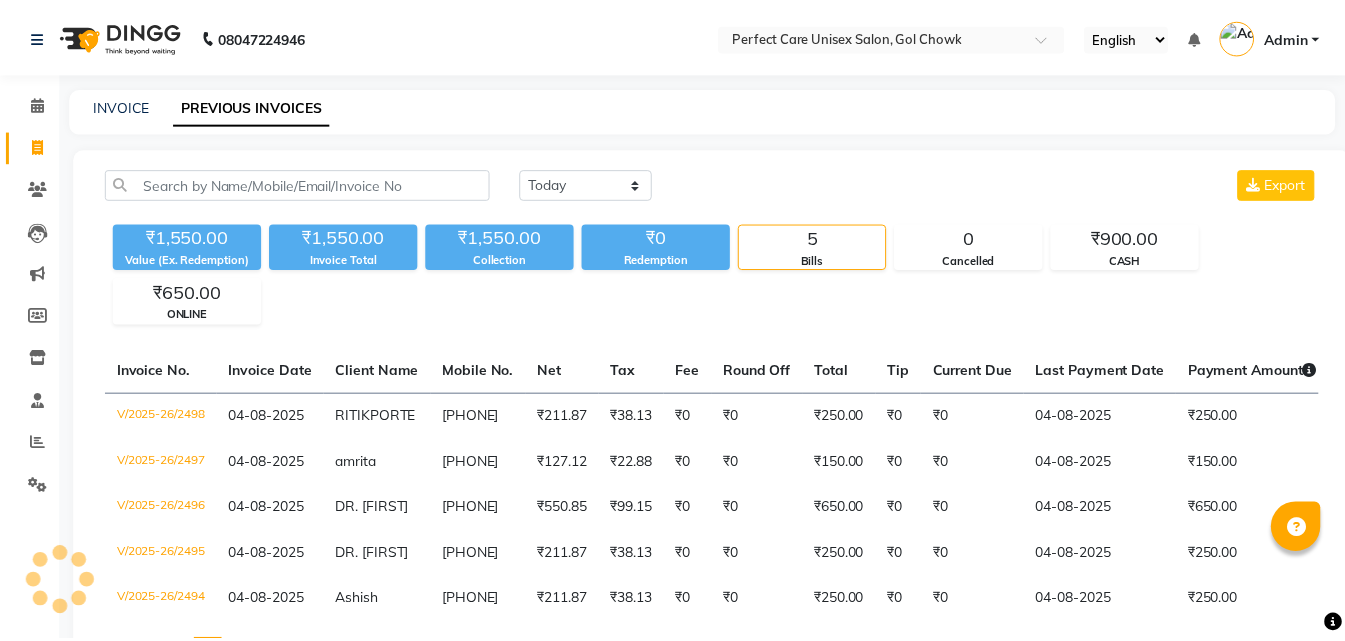 scroll, scrollTop: 0, scrollLeft: 0, axis: both 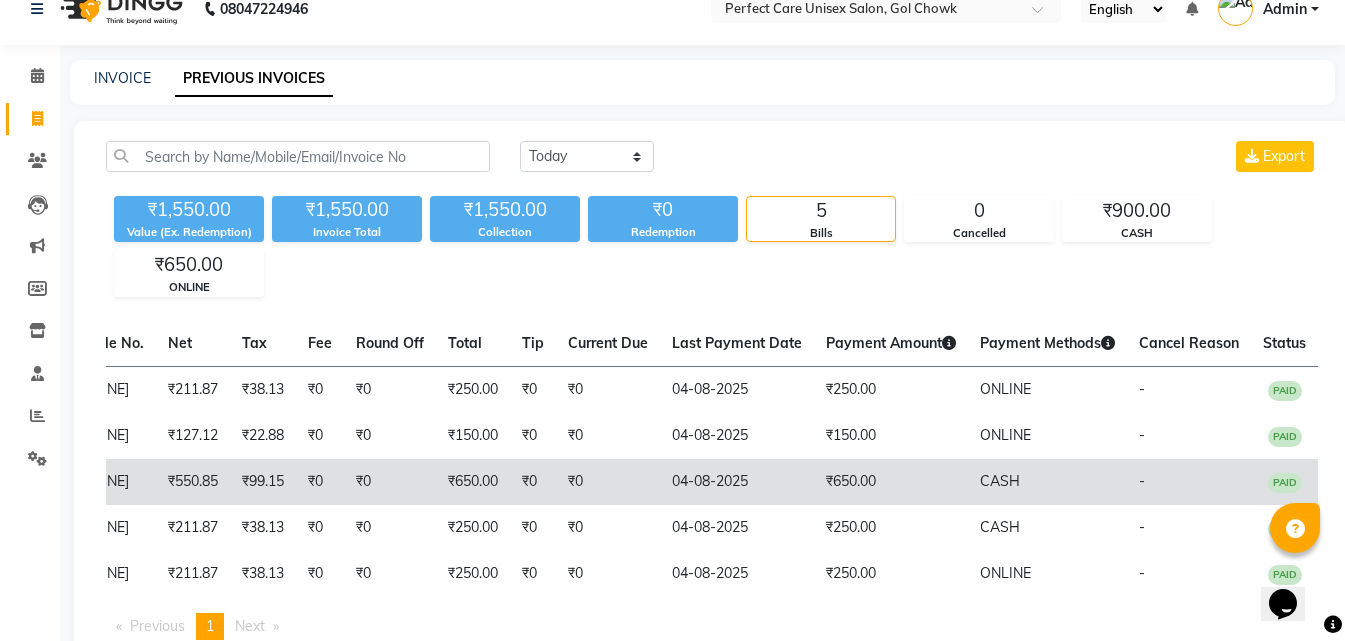 drag, startPoint x: 453, startPoint y: 466, endPoint x: 910, endPoint y: 511, distance: 459.2102 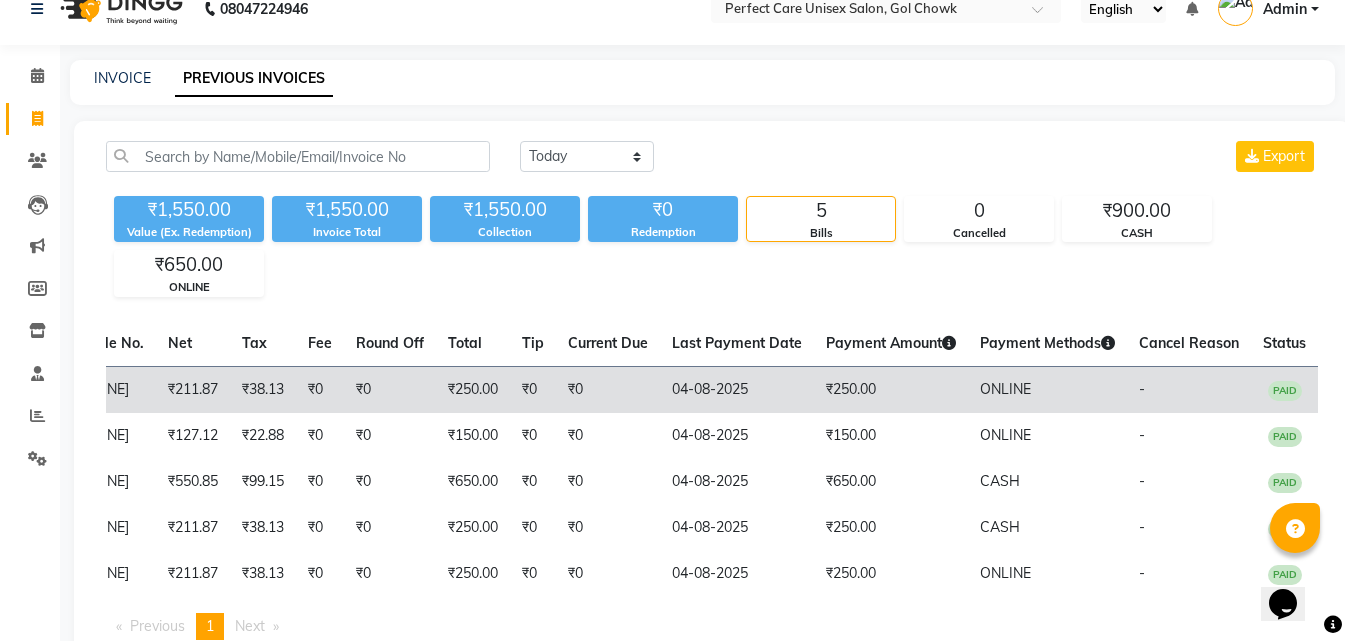 scroll, scrollTop: 0, scrollLeft: 0, axis: both 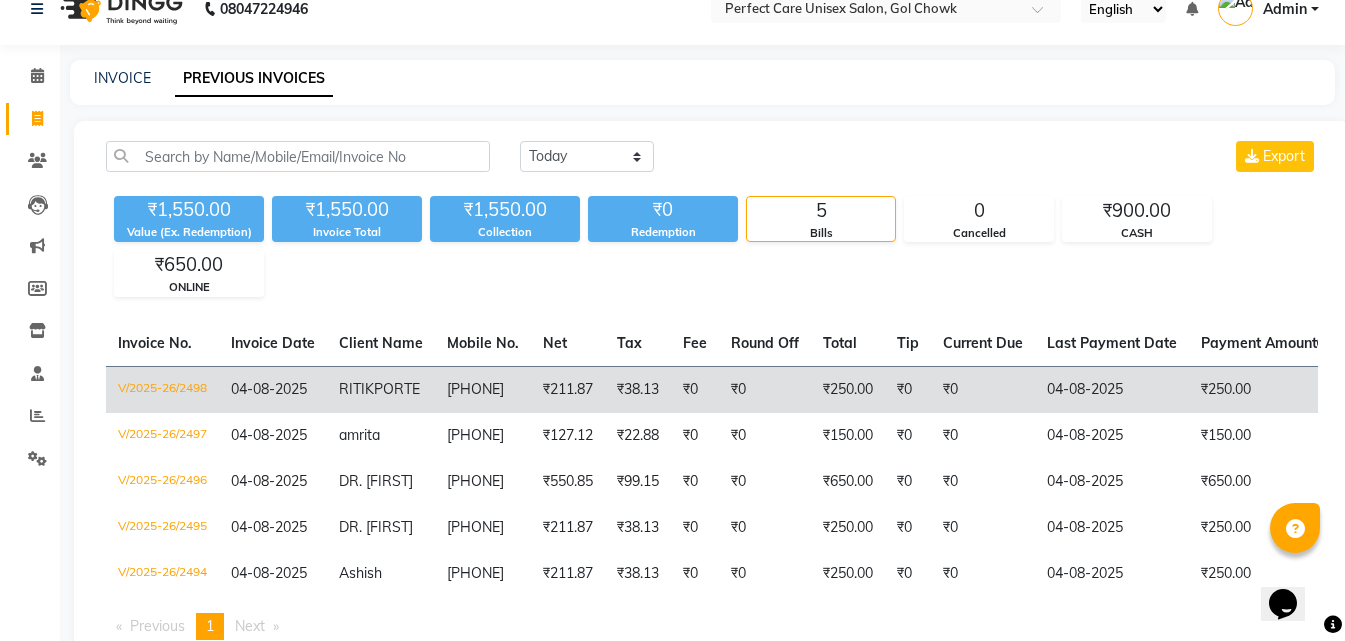 drag, startPoint x: 634, startPoint y: 496, endPoint x: 318, endPoint y: 397, distance: 331.145 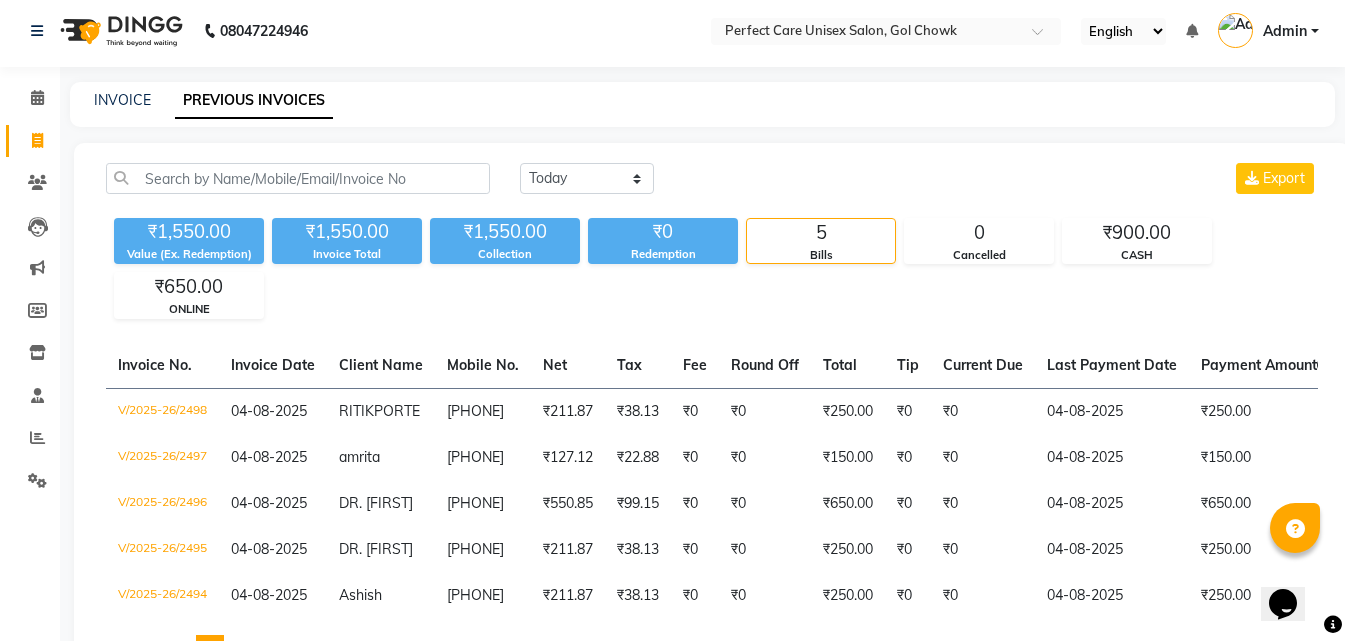 scroll, scrollTop: 0, scrollLeft: 0, axis: both 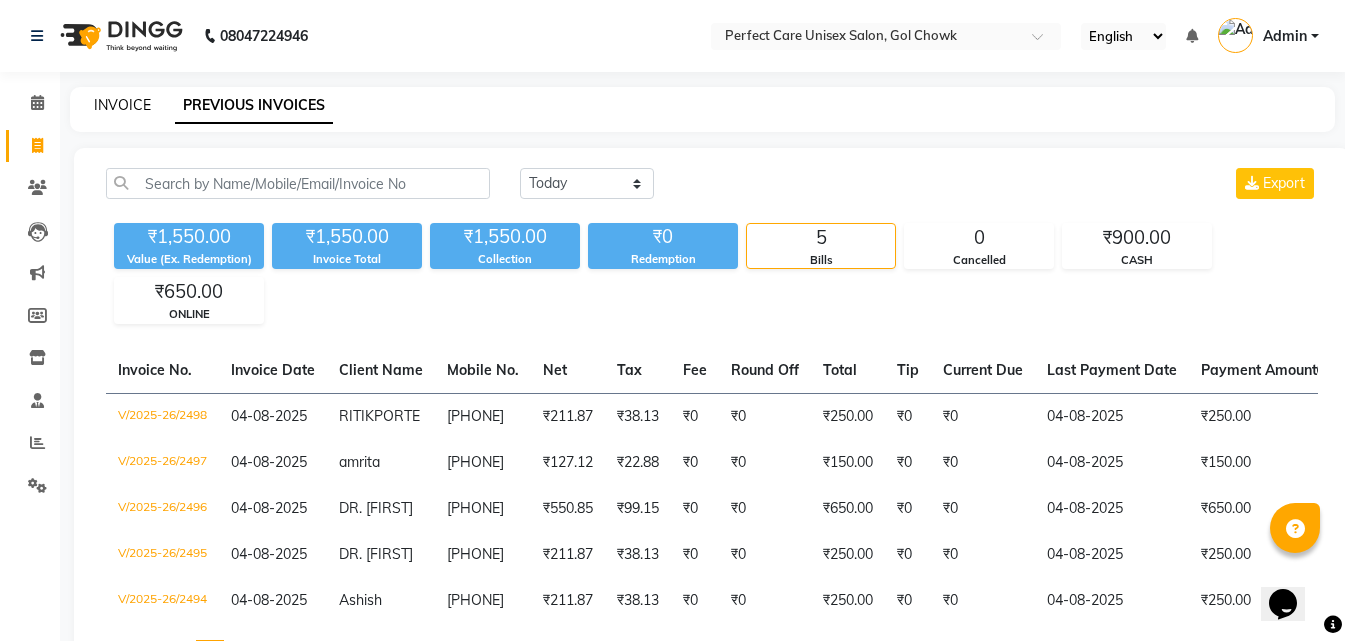 click on "INVOICE" 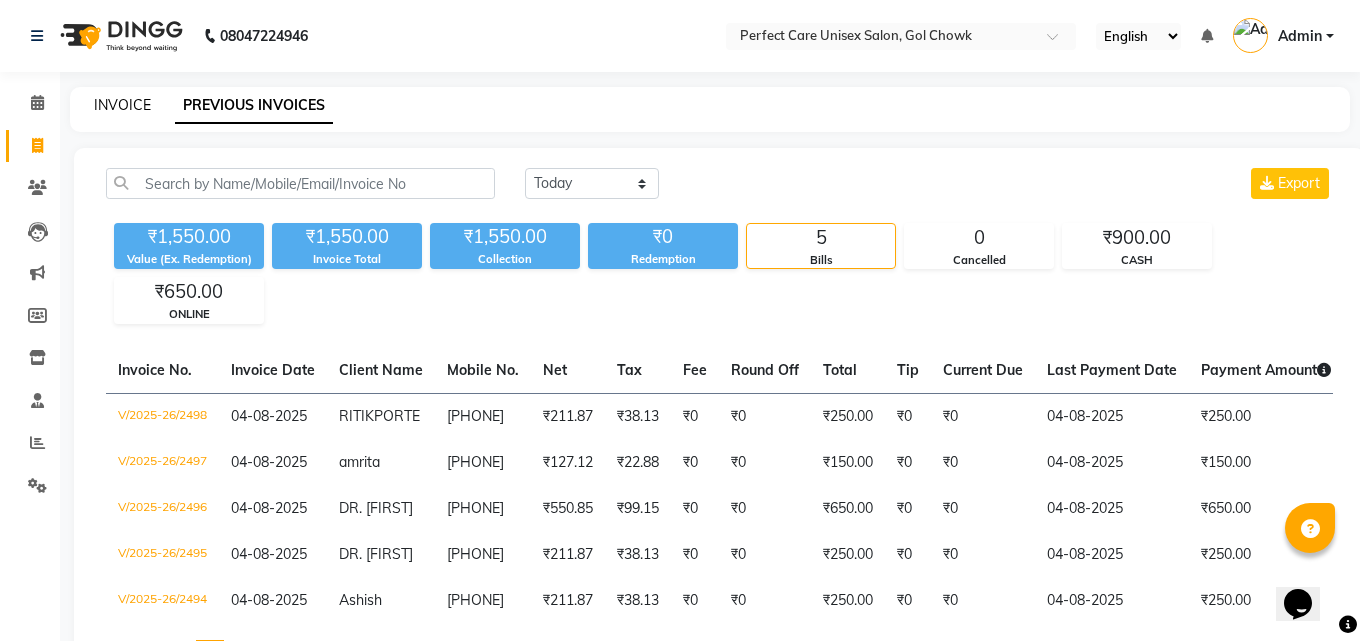 select on "service" 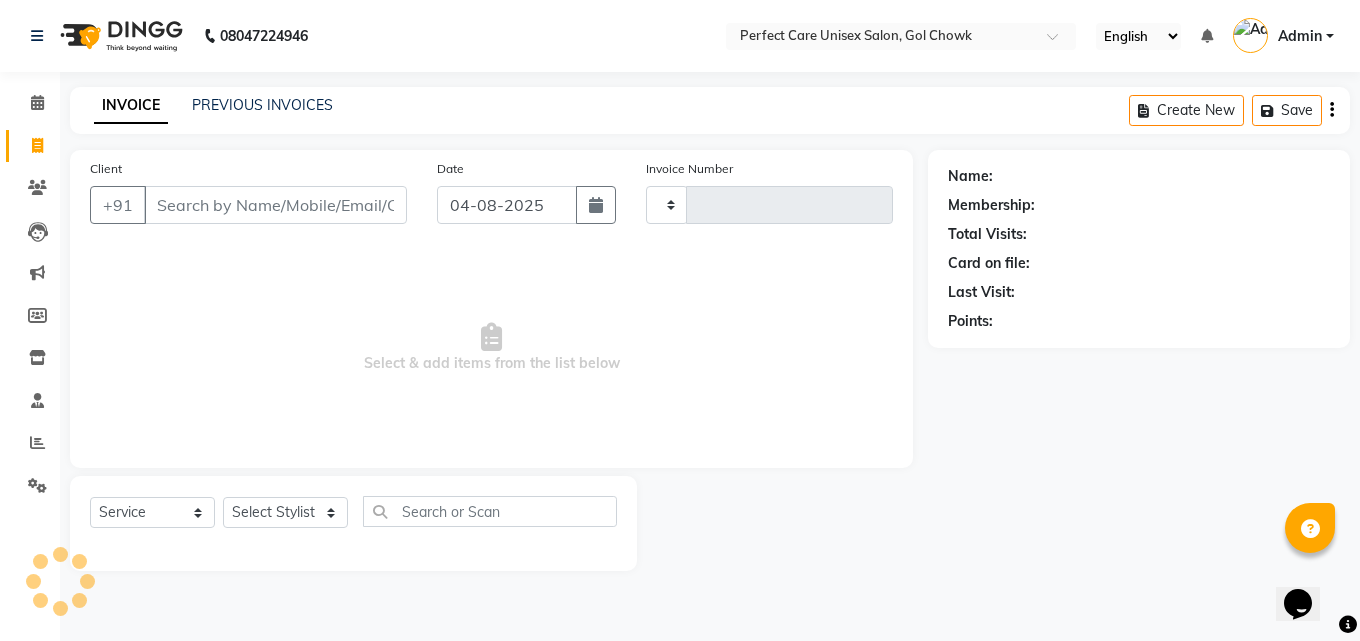 type on "2499" 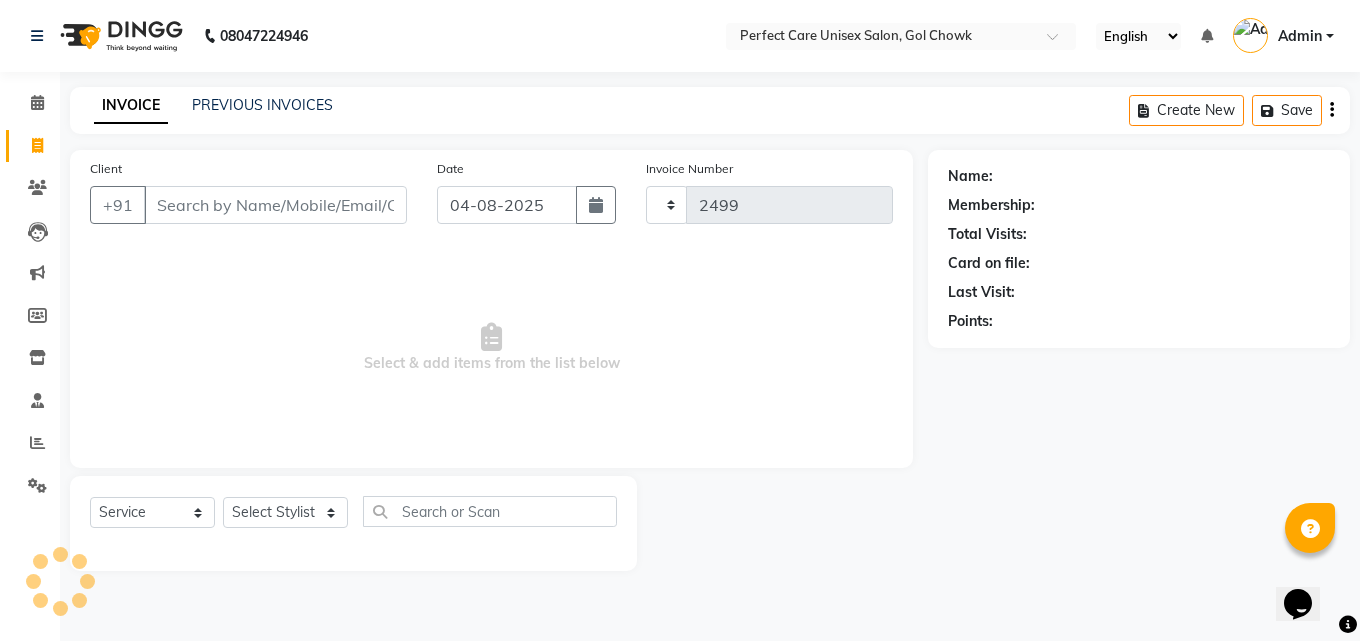 select on "4751" 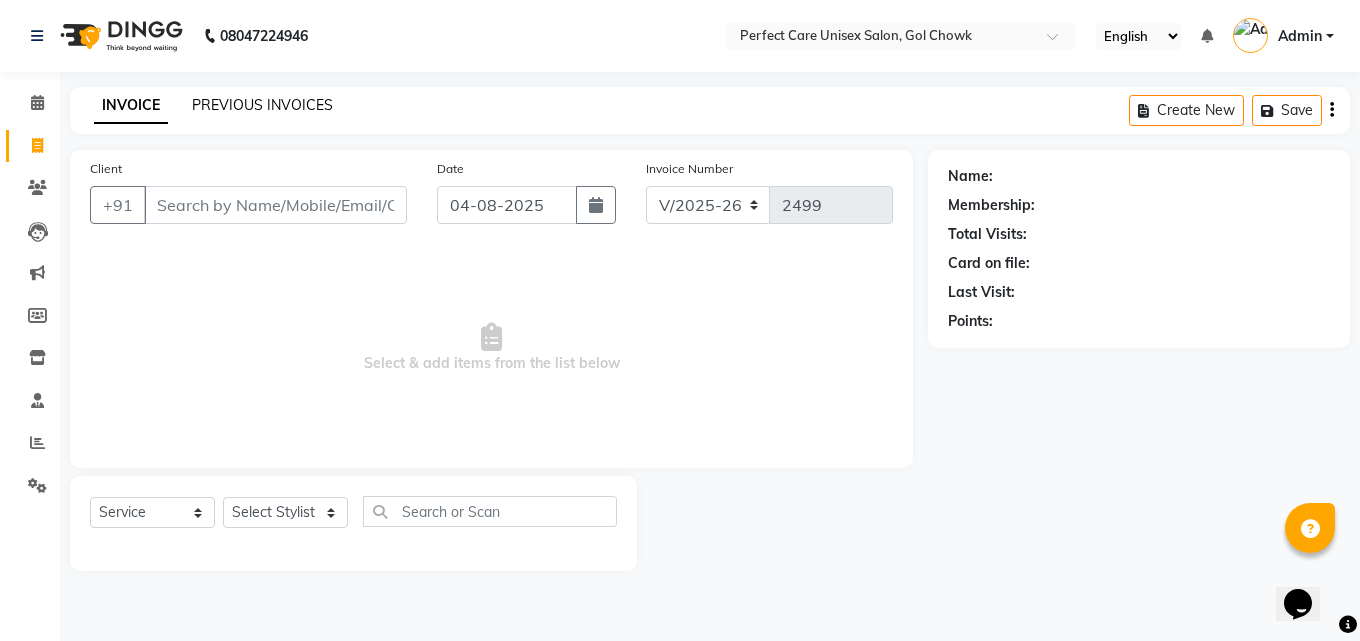click on "PREVIOUS INVOICES" 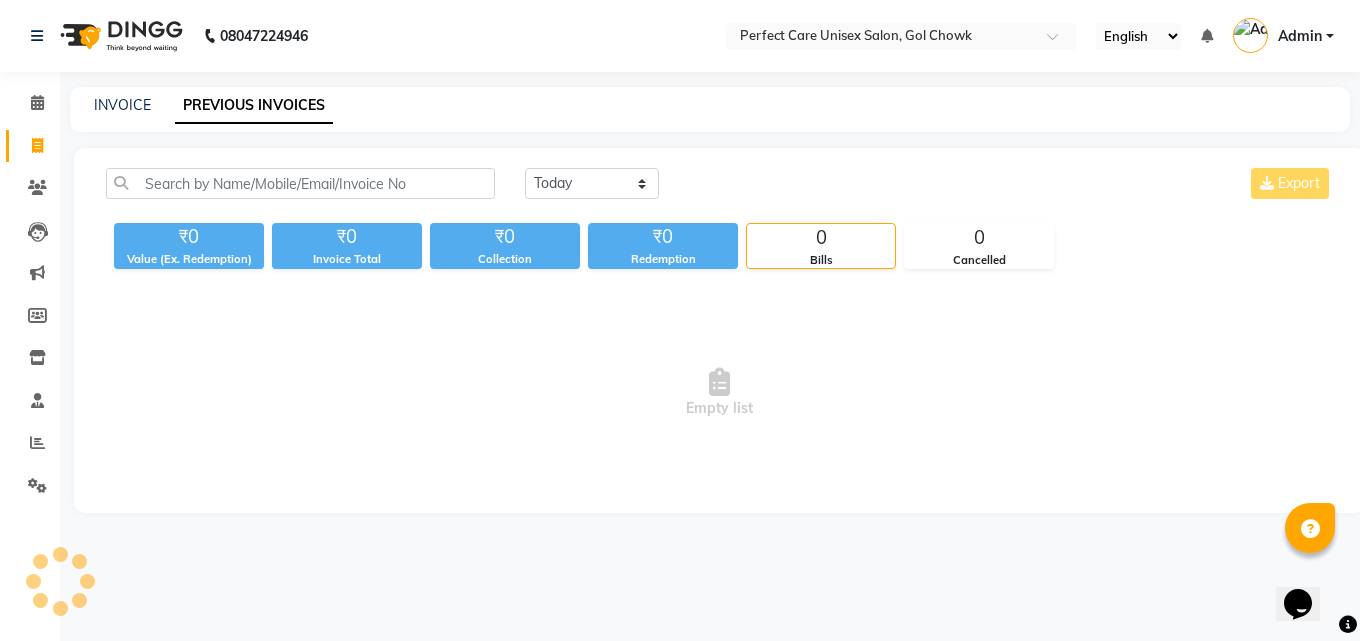 click on "Empty list" at bounding box center (719, 393) 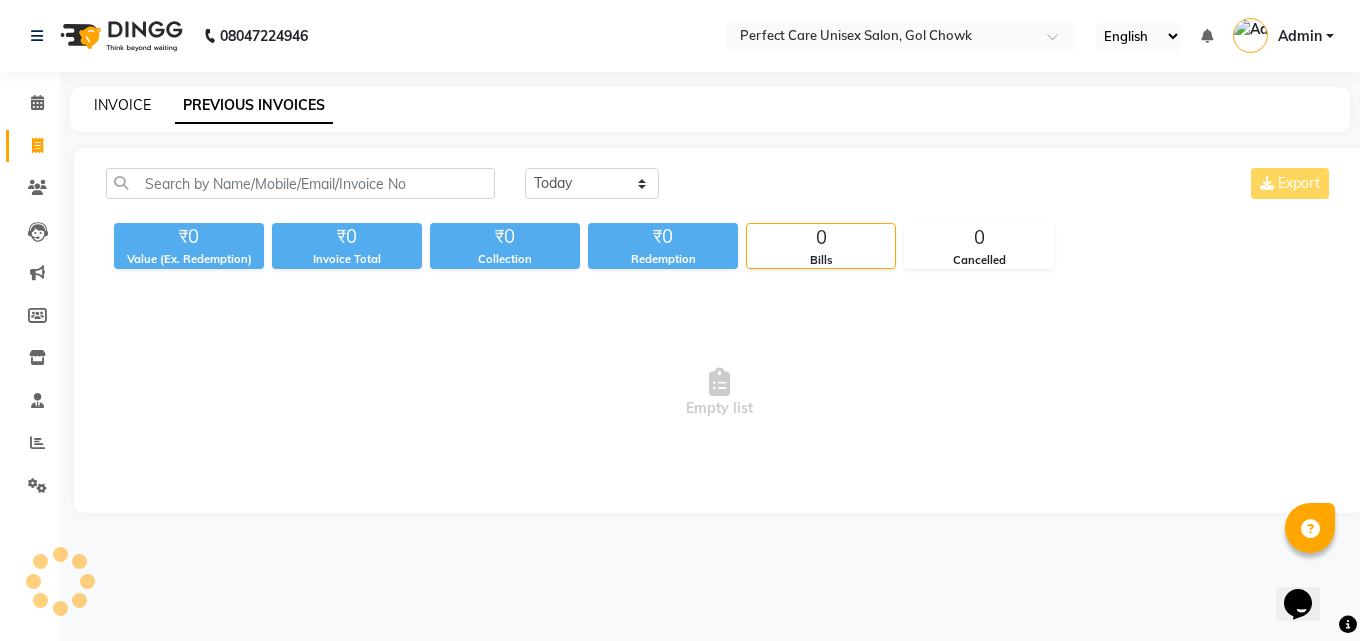 click on "INVOICE" 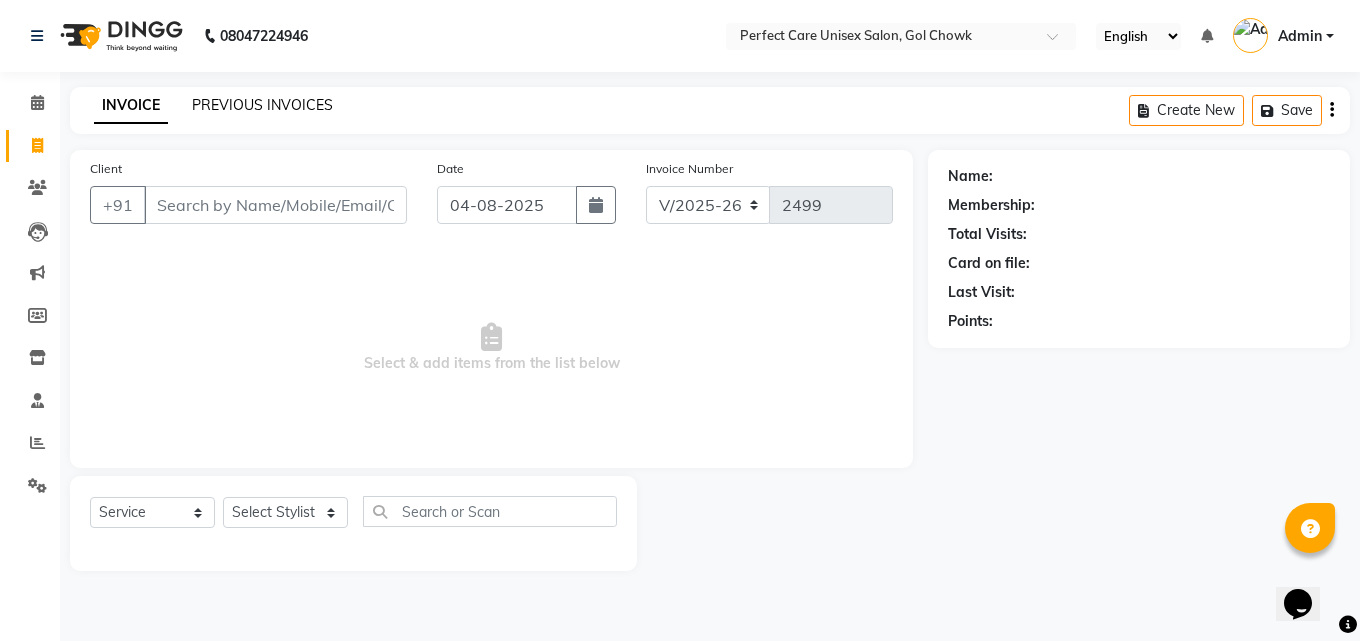 click on "PREVIOUS INVOICES" 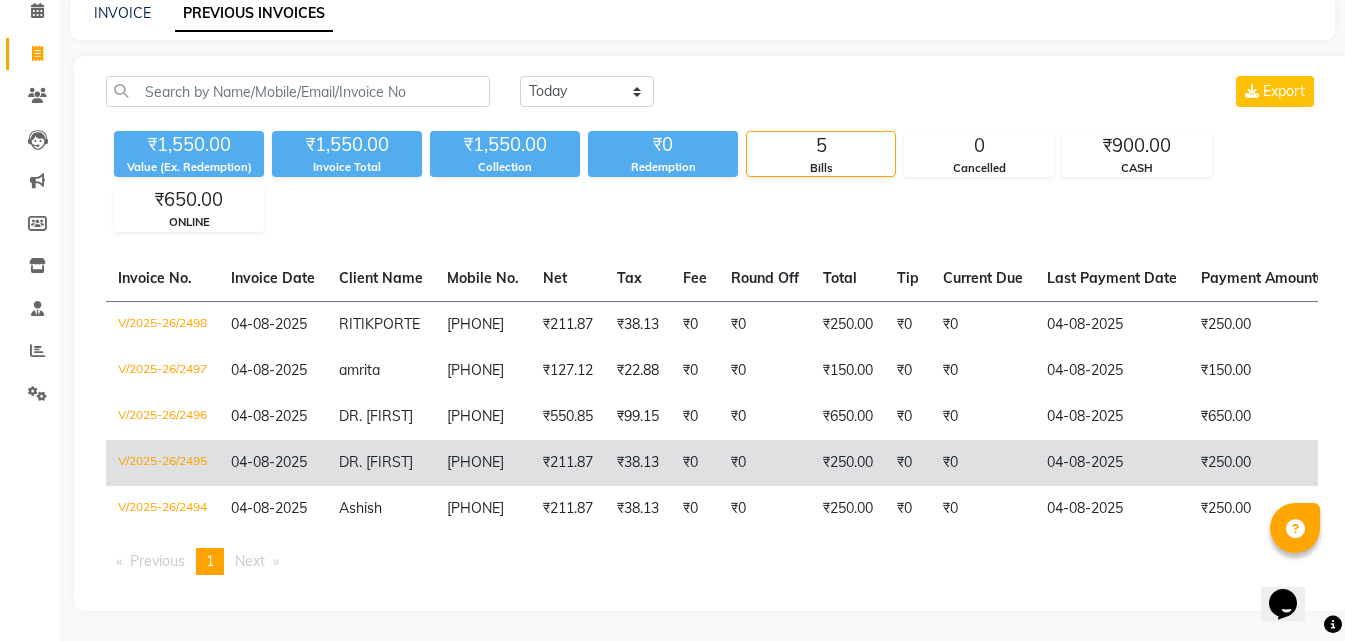scroll, scrollTop: 27, scrollLeft: 0, axis: vertical 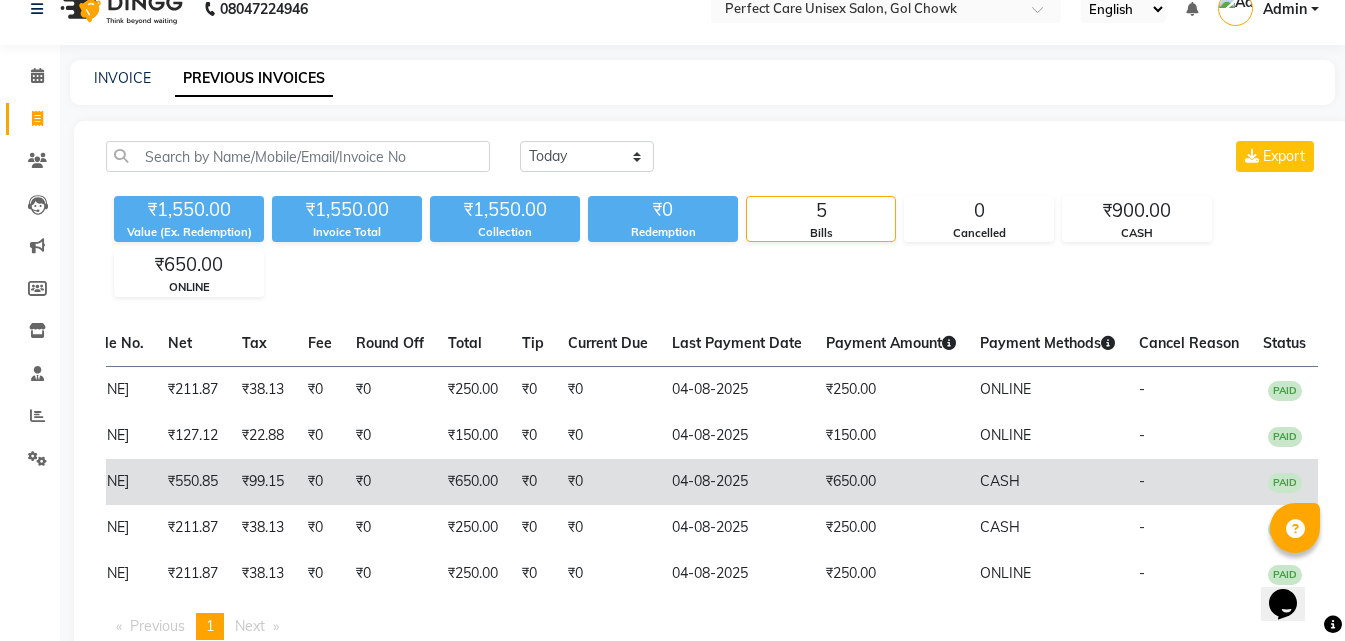 drag, startPoint x: 510, startPoint y: 473, endPoint x: 747, endPoint y: 494, distance: 237.92856 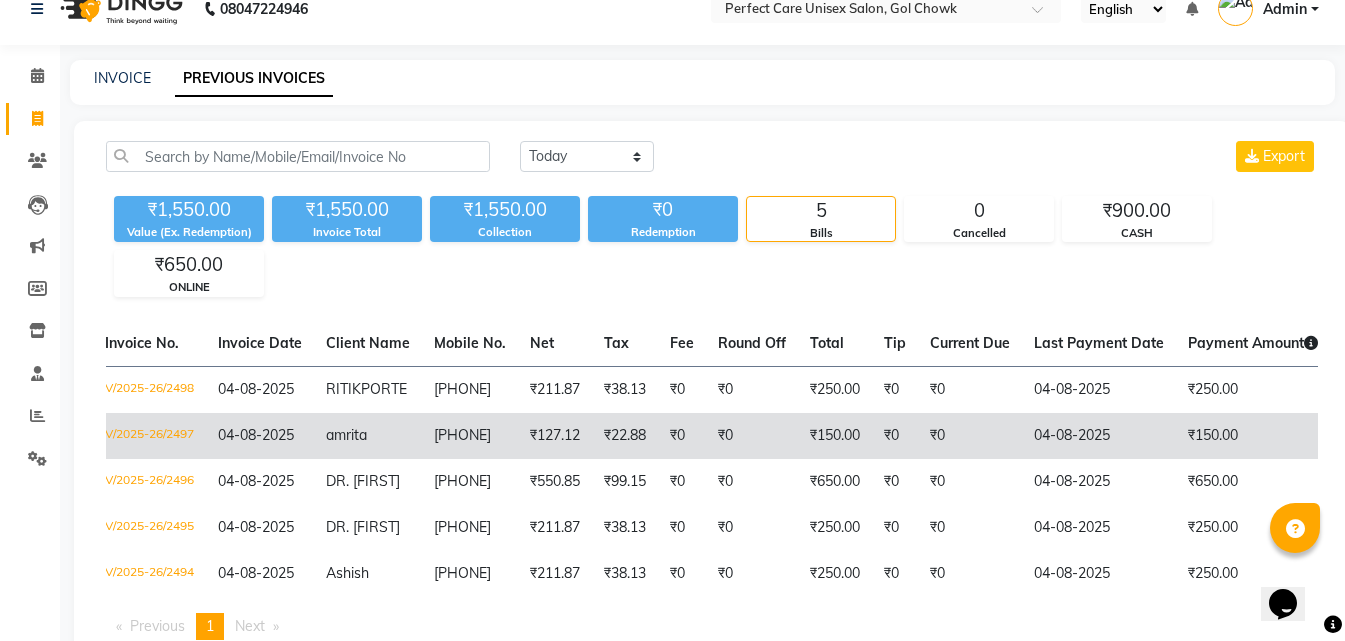 scroll, scrollTop: 0, scrollLeft: 0, axis: both 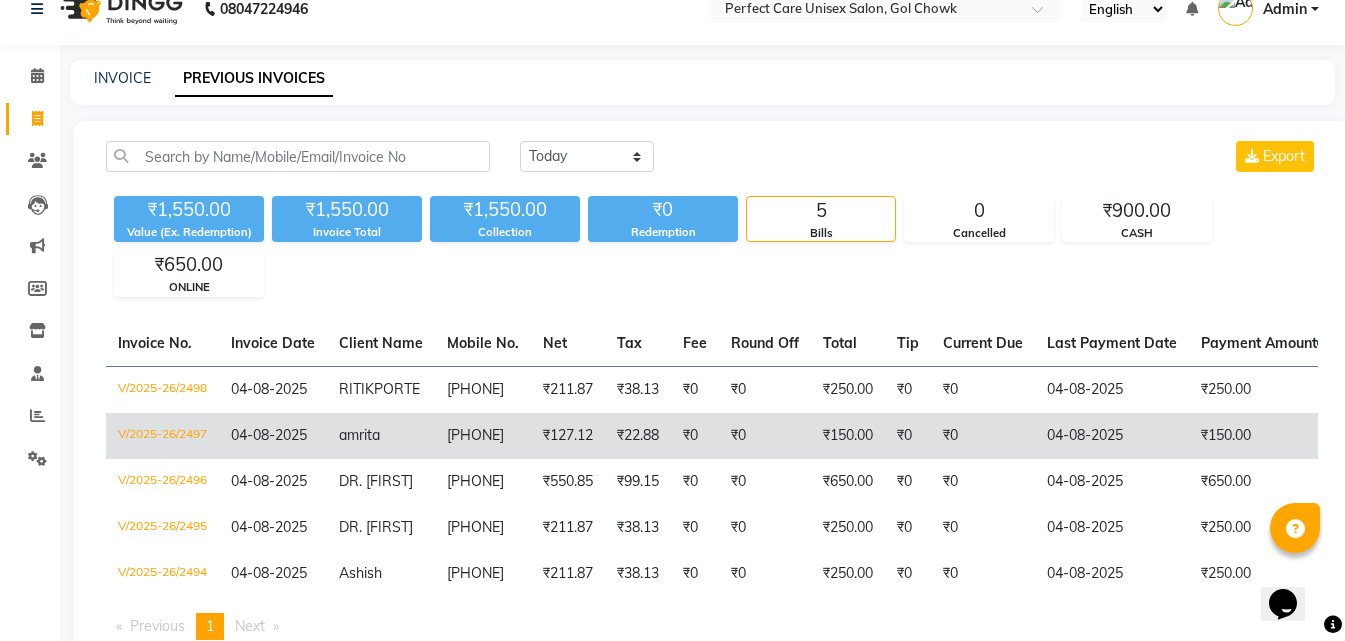 drag, startPoint x: 761, startPoint y: 493, endPoint x: 197, endPoint y: 437, distance: 566.7733 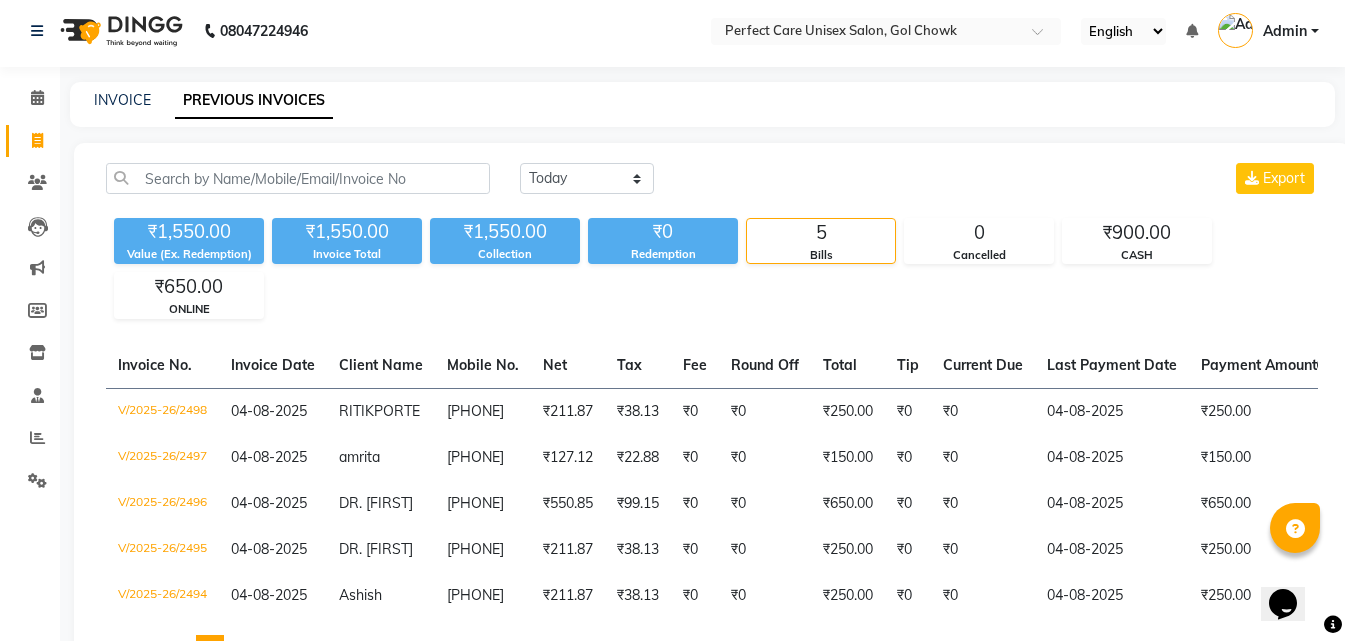 scroll, scrollTop: 0, scrollLeft: 0, axis: both 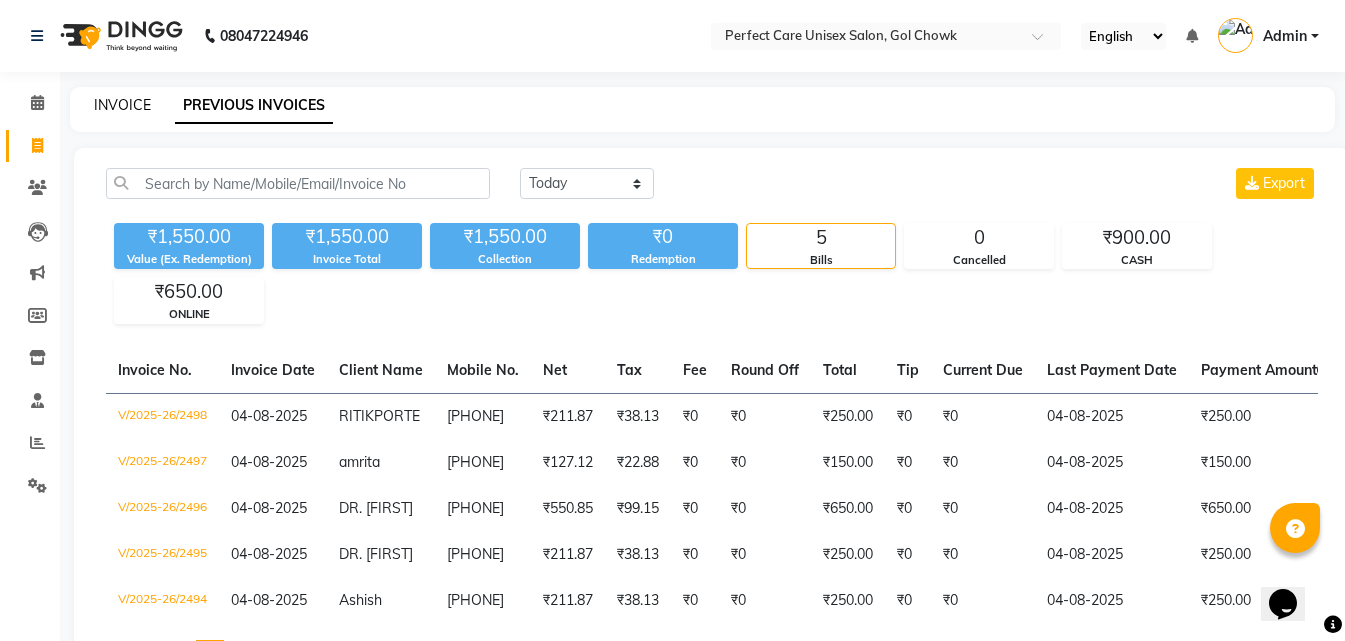 click on "INVOICE" 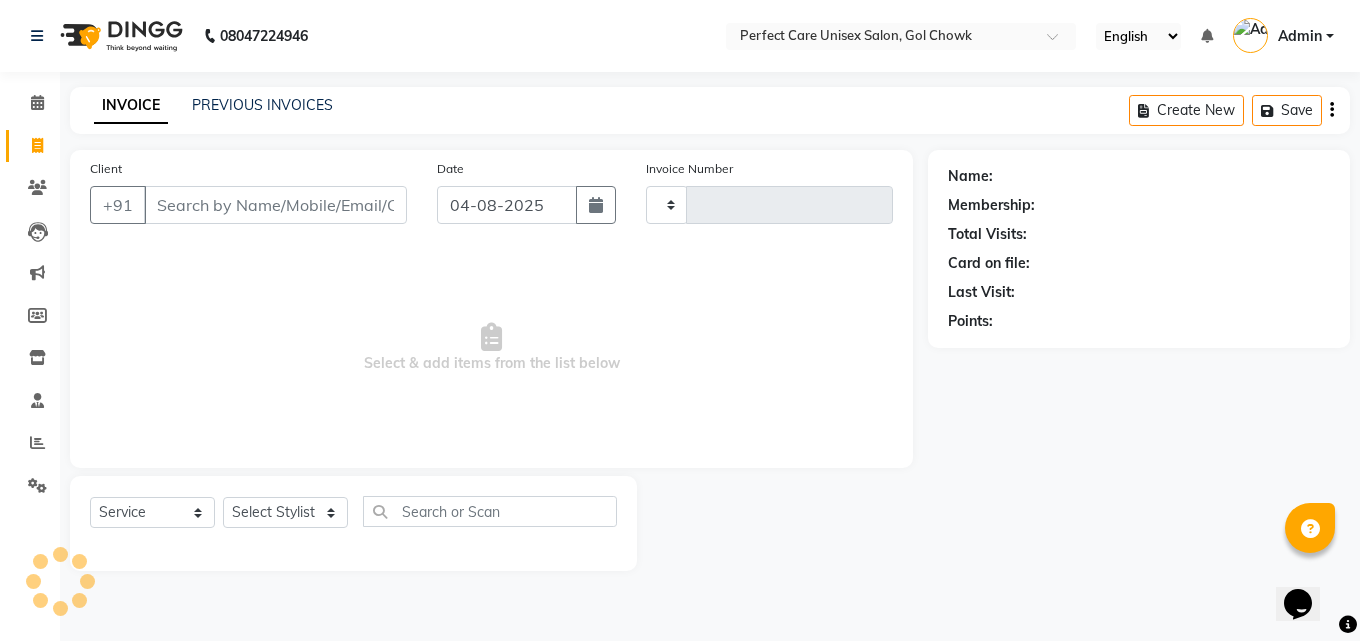 type on "2499" 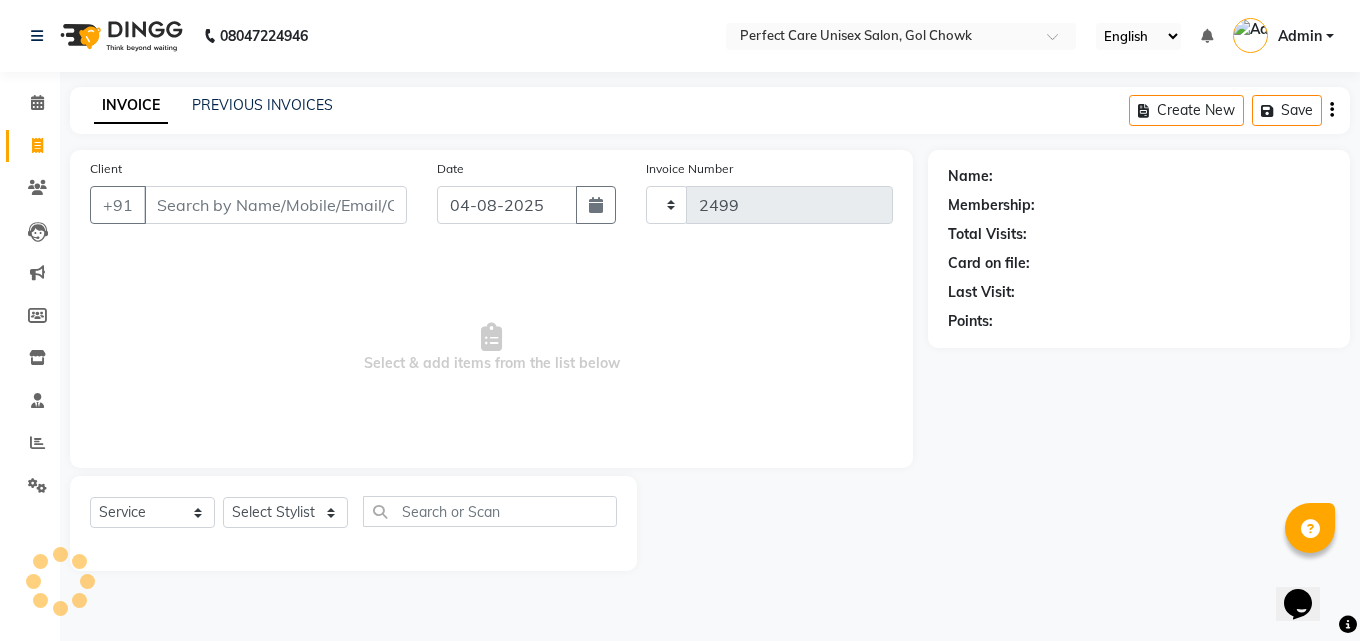select on "4751" 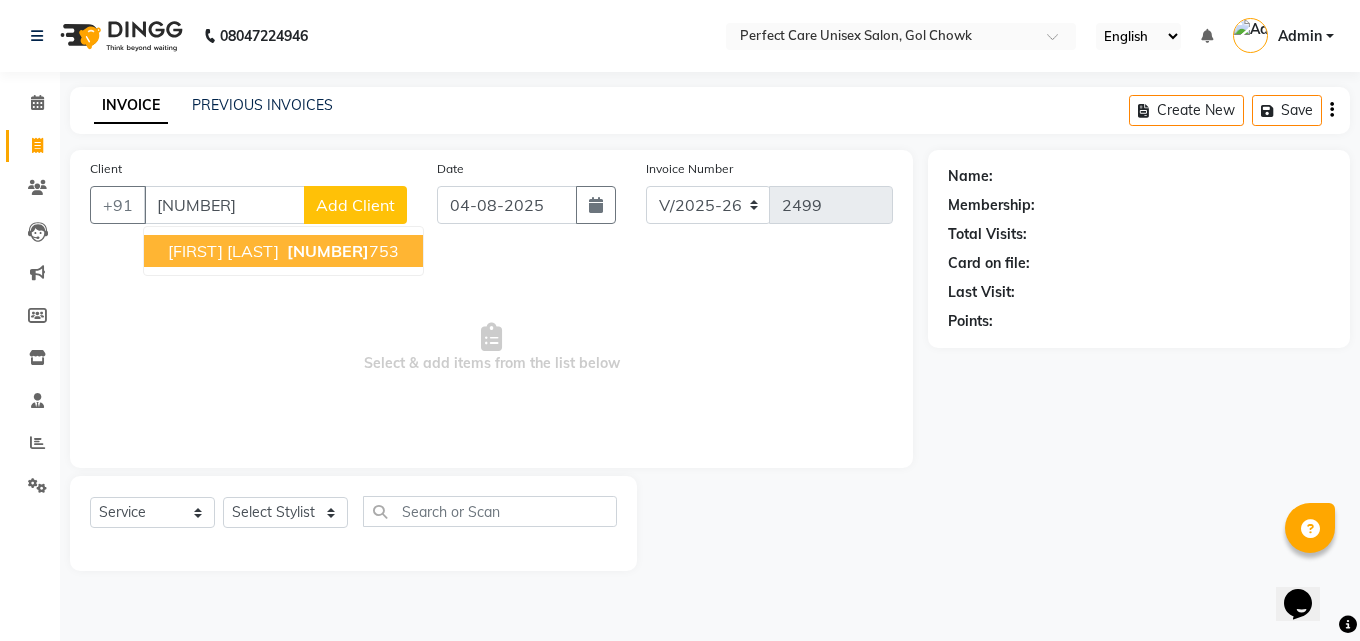 click on "[FIRST] [LAST]   [NUMBER] [PHONE]" at bounding box center [283, 251] 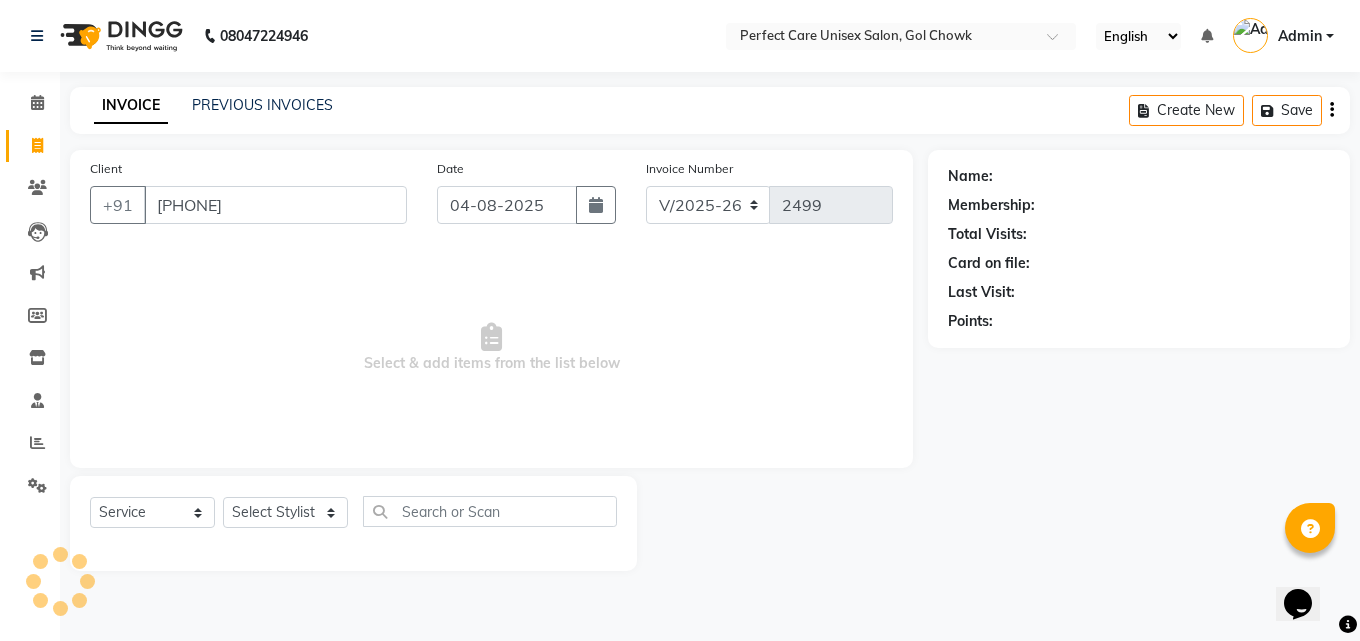 type on "[PHONE]" 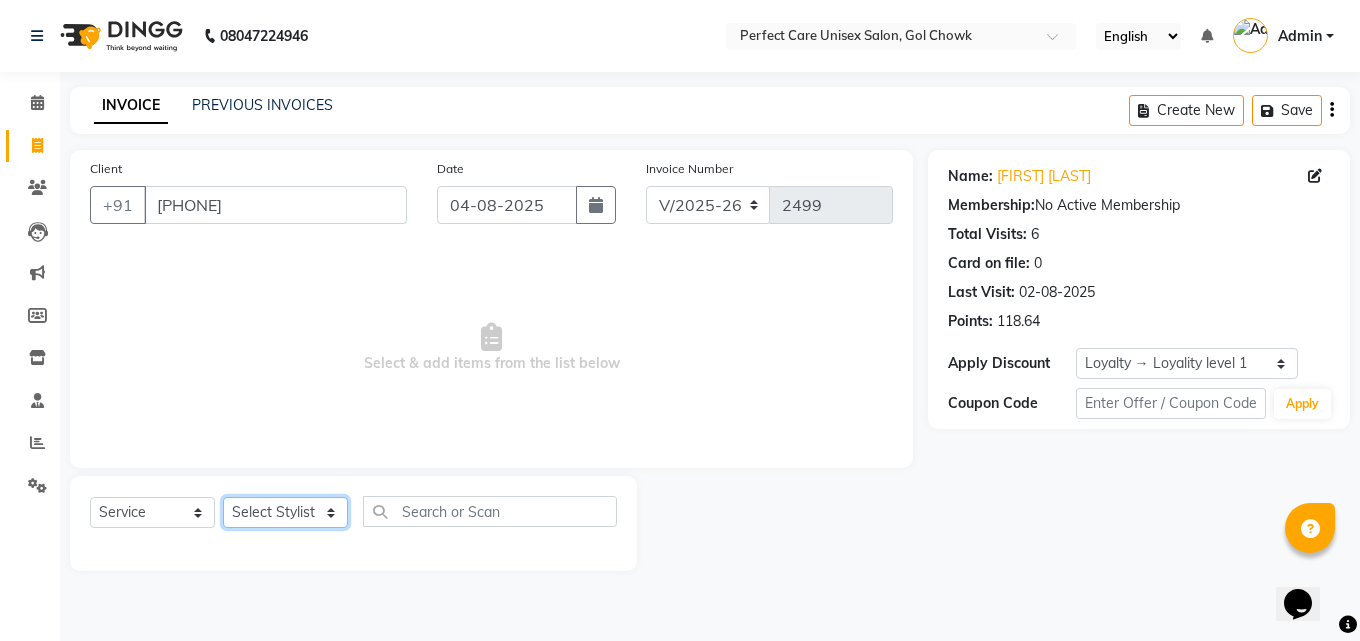 click on "Select Stylist MISS [FIRST] MISS [FIRST] MISS [FIRST]  MISS [FIRST] MISS [FIRST] MISS.[FIRST] MISS.[FIRST]  MISS [FIRST] MISS. [FIRST] MISS [FIRST] mohbat MR. [FIRST] MR.[FIRST] MR. [FIRST] MR. [FIRST] MR [FIRST] MR. [FIRST] MR. [FIRST] MR. [FIRST] MR. [FIRST] MR. [FIRST] MR. [FIRST] MR. [FIRST] MR. [FIRST] MR. [FIRST] MR. [FIRST] NONE [FIRST]" 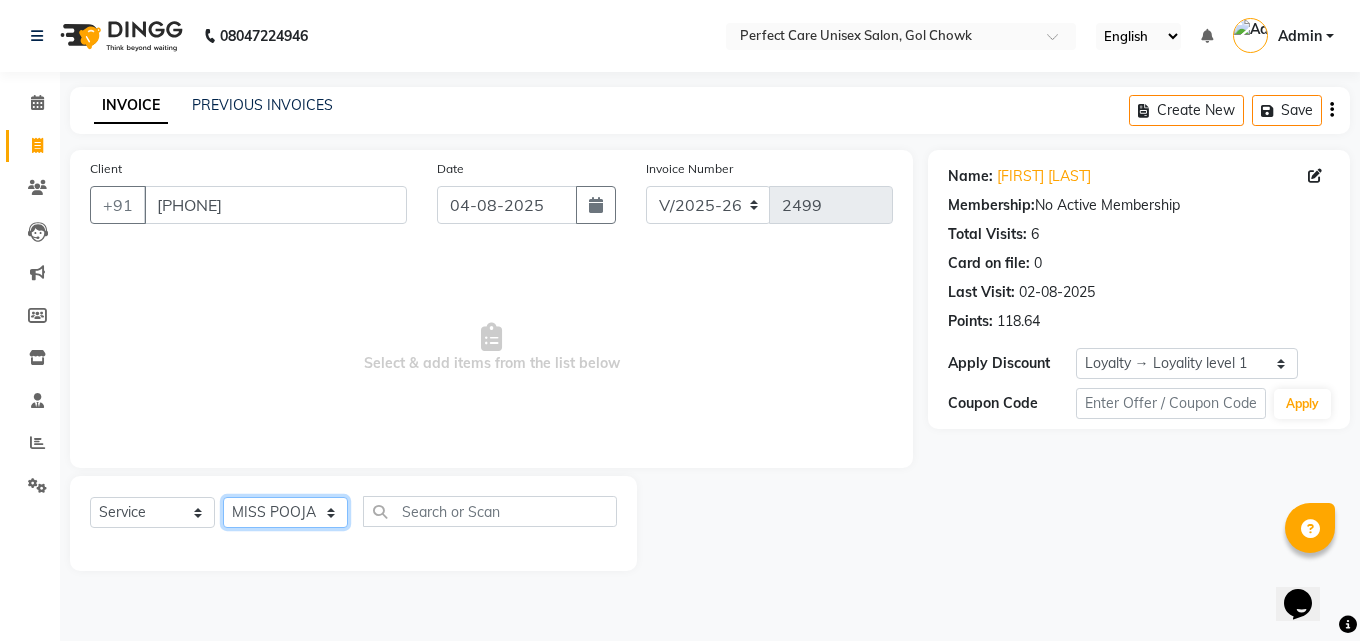 click on "Select Stylist MISS [FIRST] MISS [FIRST] MISS [FIRST]  MISS [FIRST] MISS [FIRST] MISS.[FIRST] MISS.[FIRST]  MISS [FIRST] MISS. [FIRST] MISS [FIRST] mohbat MR. [FIRST] MR.[FIRST] MR. [FIRST] MR. [FIRST] MR [FIRST] MR. [FIRST] MR. [FIRST] MR. [FIRST] MR. [FIRST] MR. [FIRST] MR. [FIRST] MR. [FIRST] MR. [FIRST] MR. [FIRST] MR. [FIRST] NONE [FIRST]" 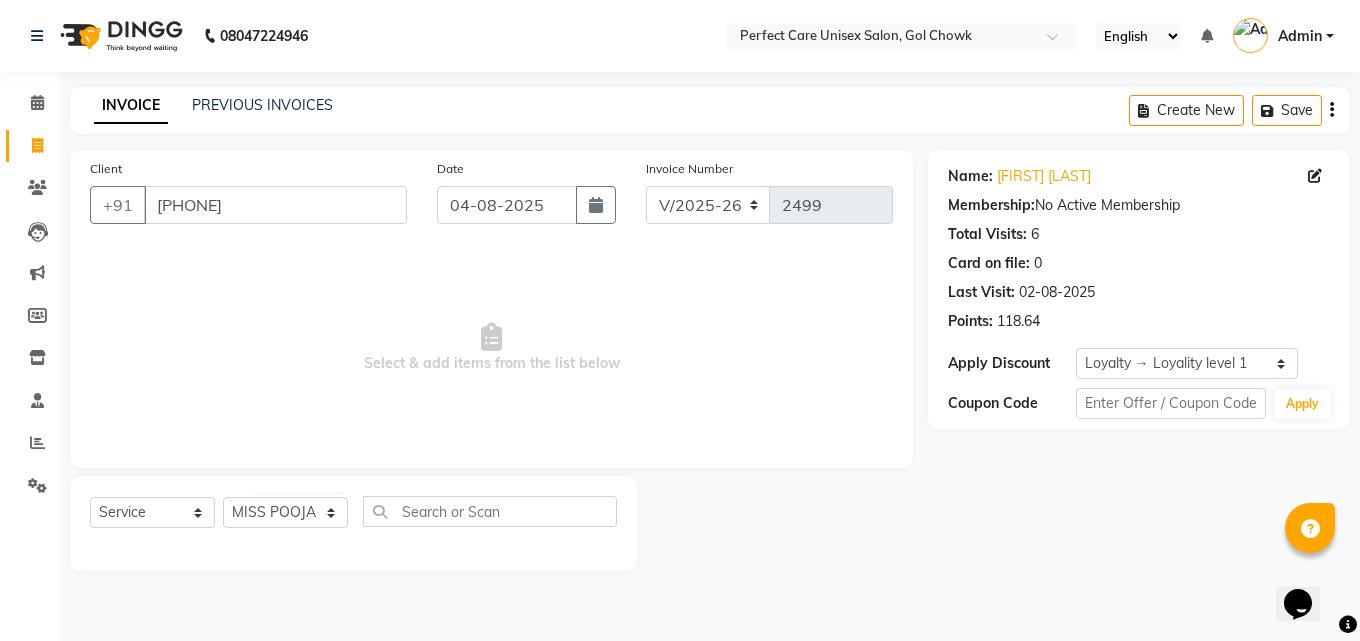 click on "INVOICE PREVIOUS INVOICES Create New   Save" 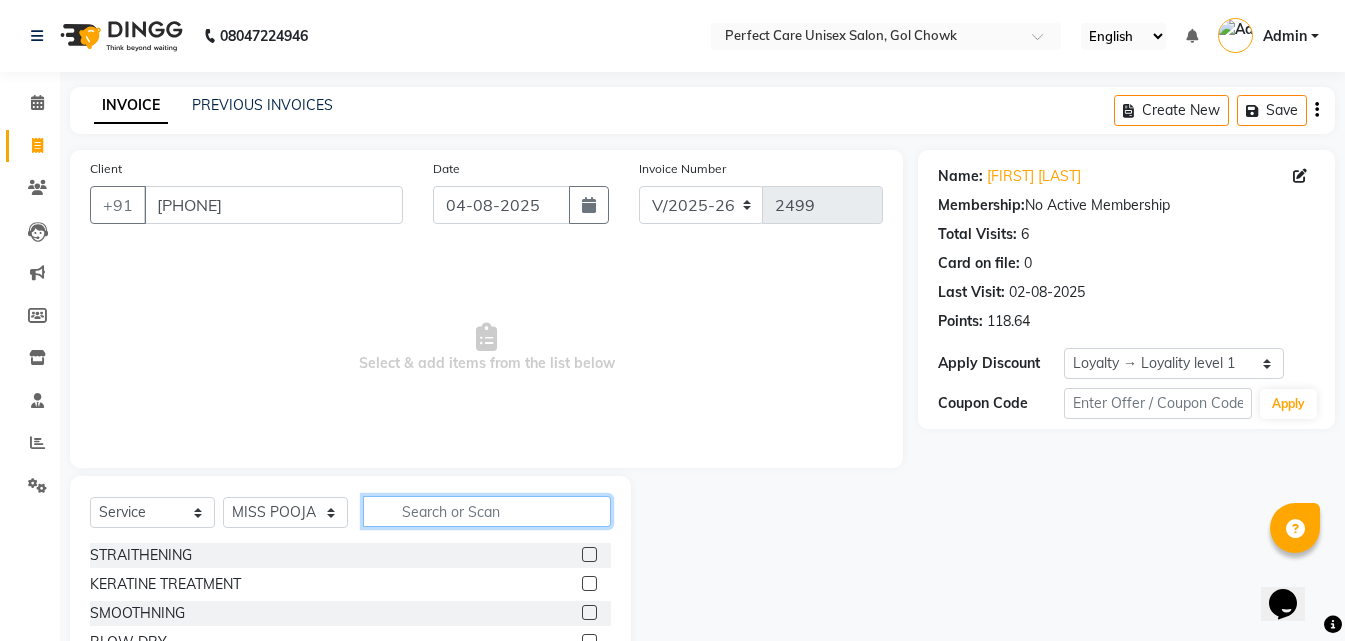 click 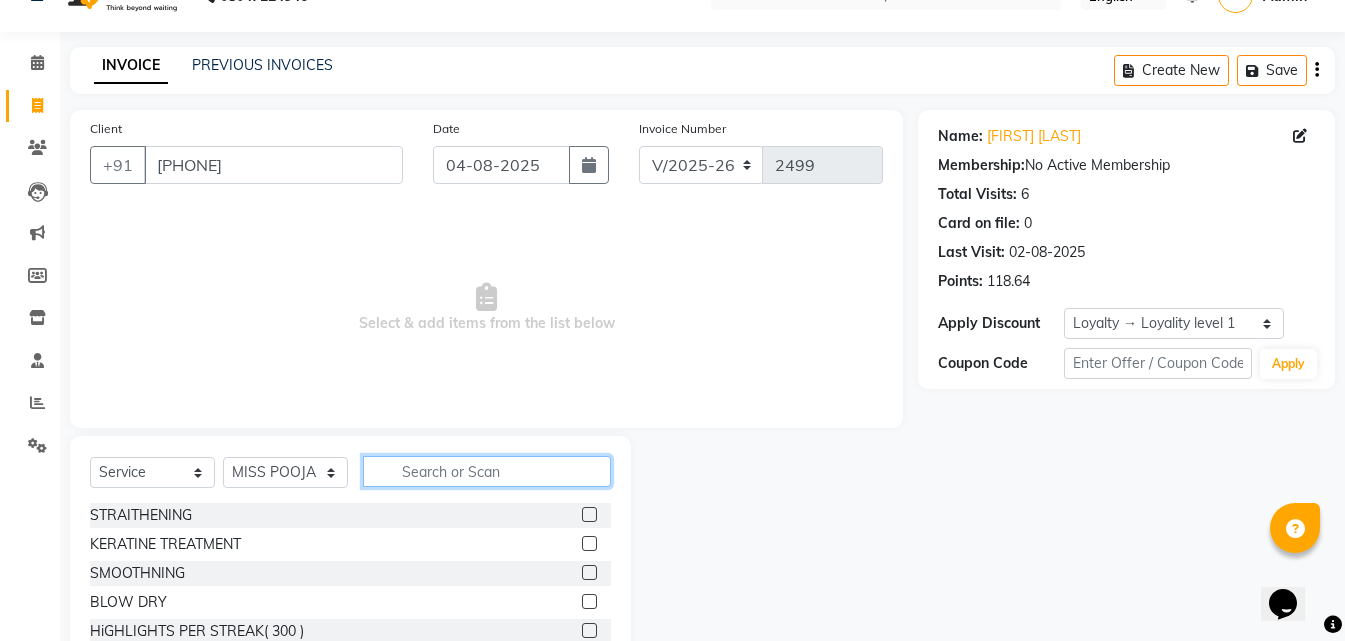 scroll, scrollTop: 160, scrollLeft: 0, axis: vertical 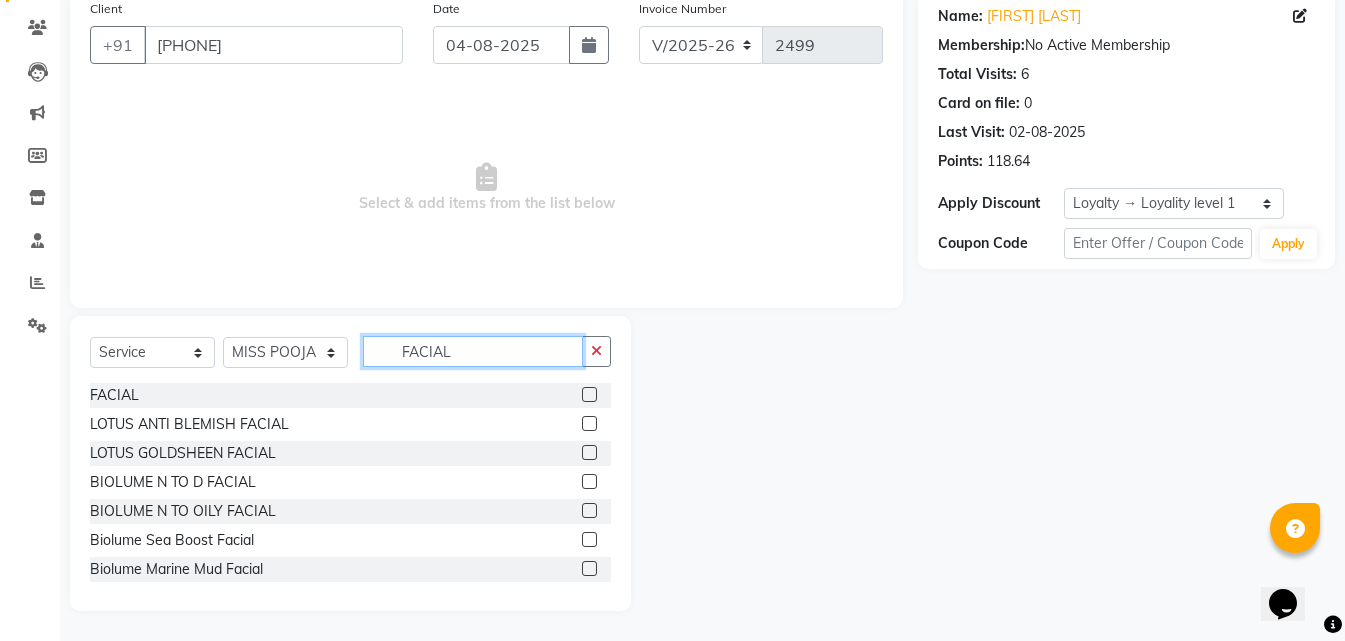 type on "FACIAL" 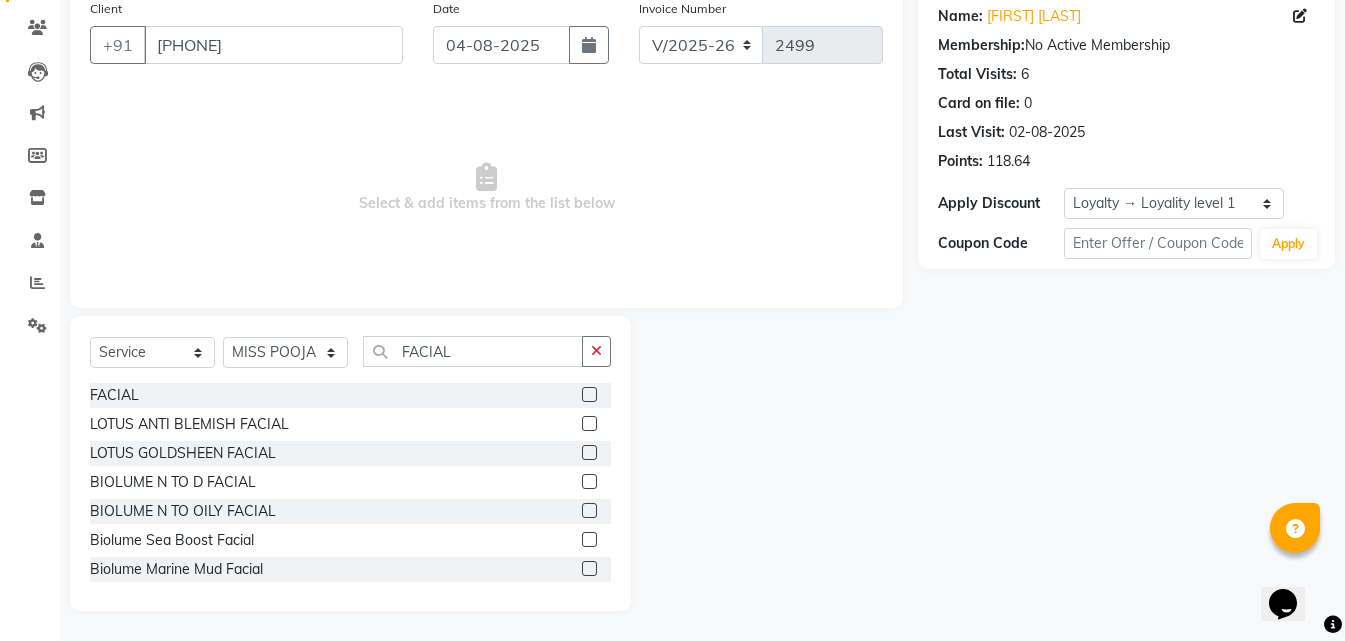 click 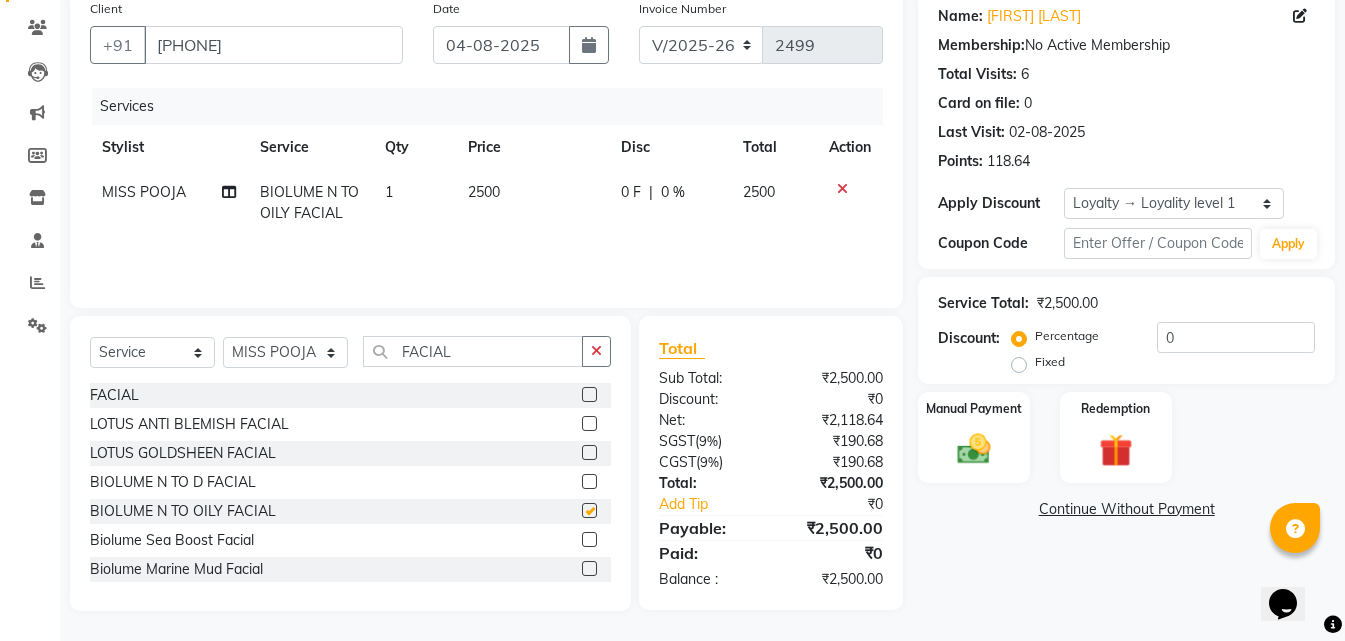 checkbox on "false" 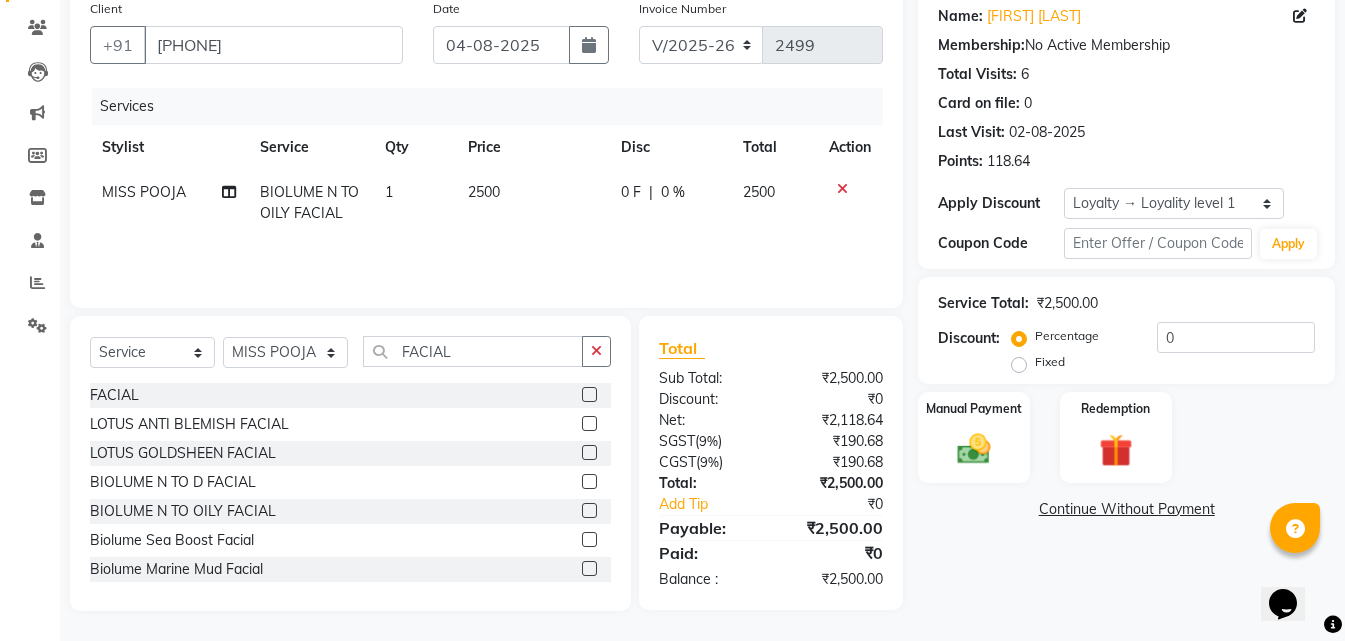 click on "2500" 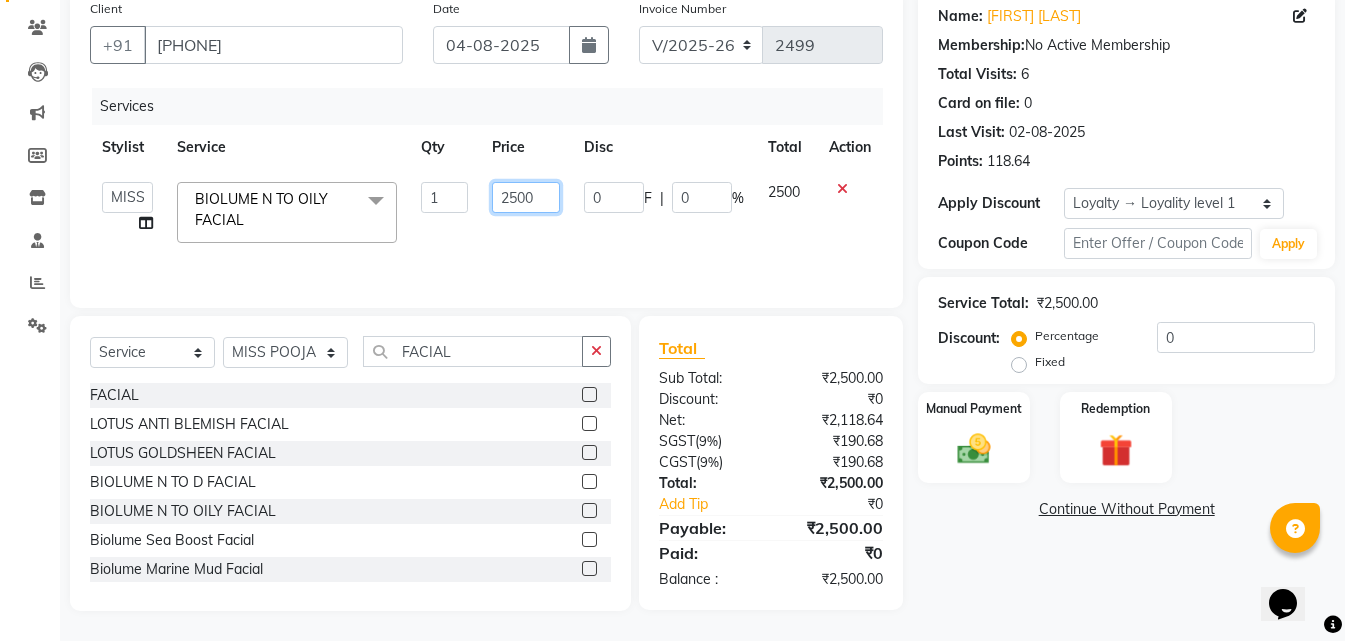click on "2500" 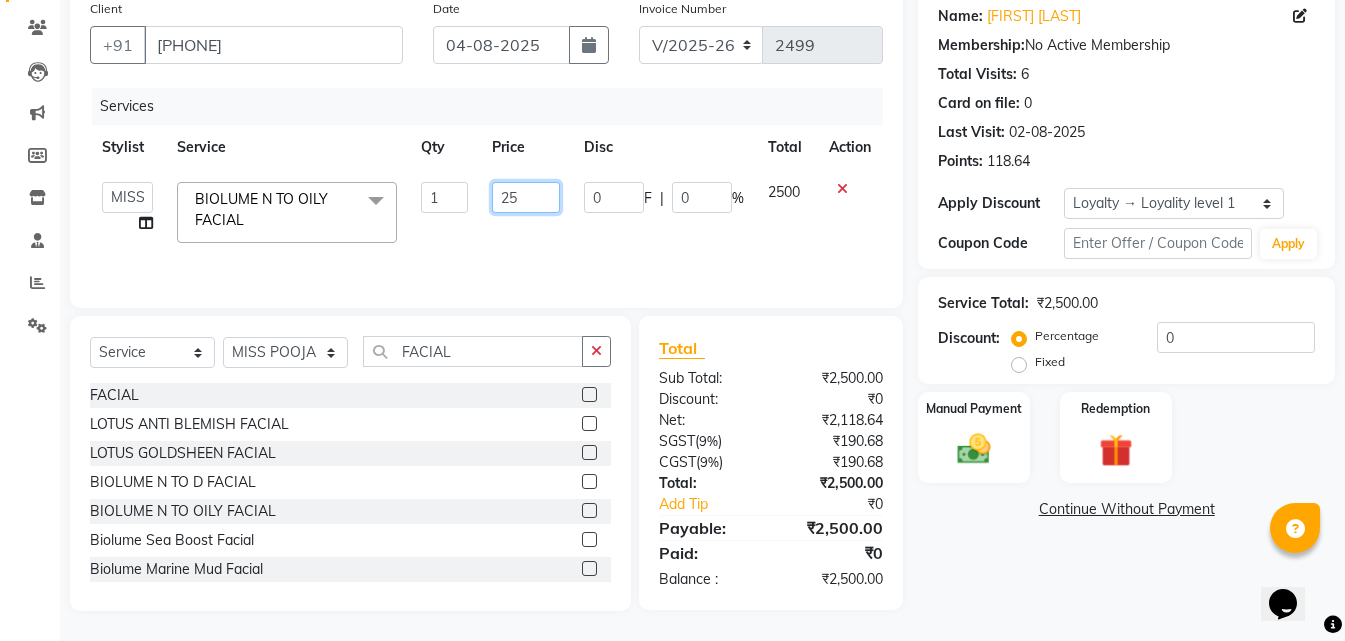 type on "2" 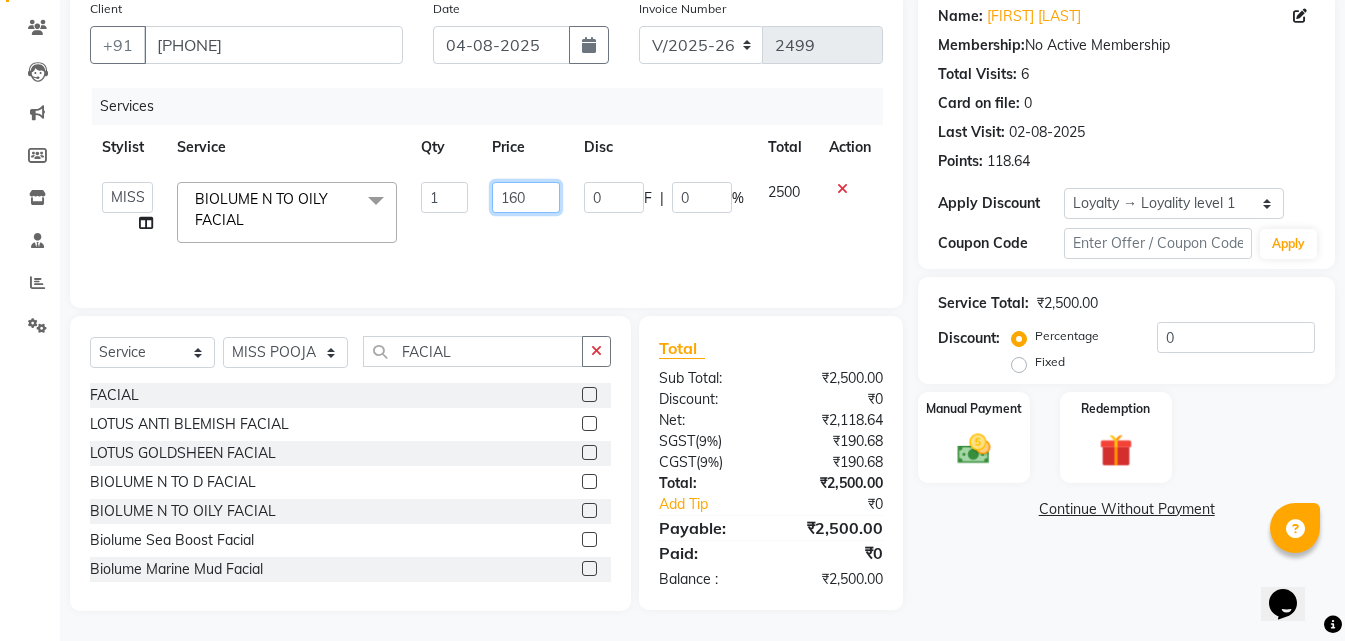 type on "1600" 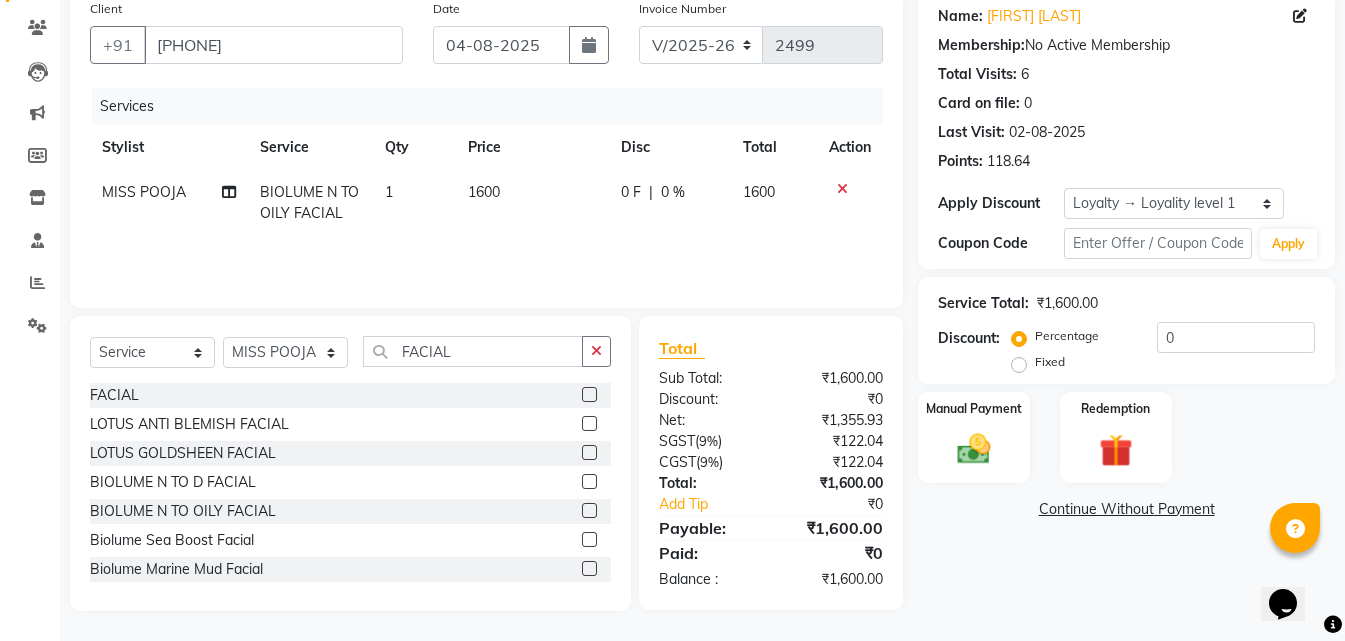 click on "0 F | 0 %" 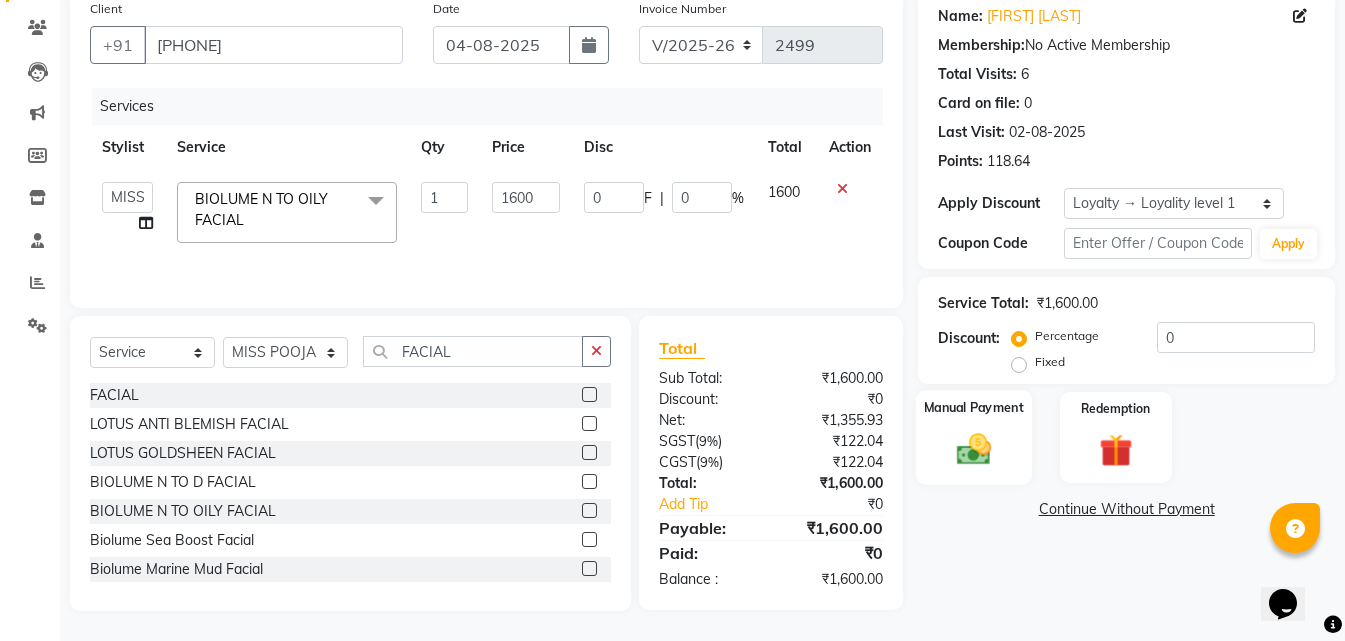 click on "Manual Payment" 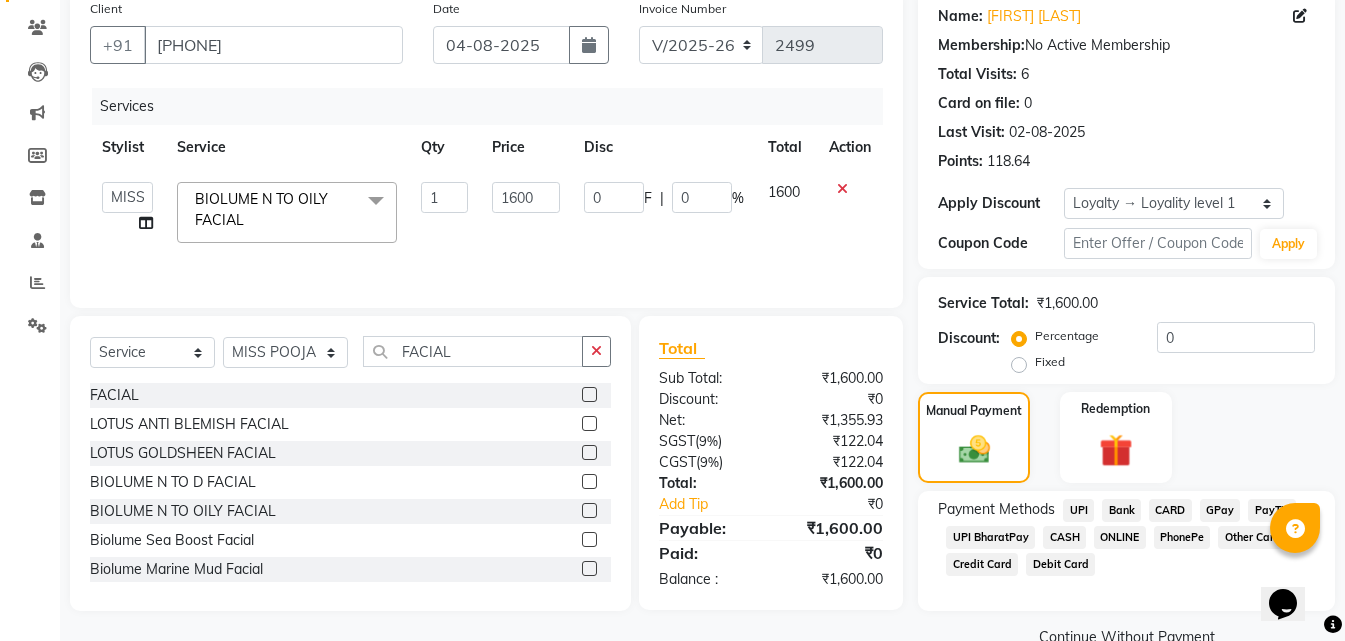 click on "ONLINE" 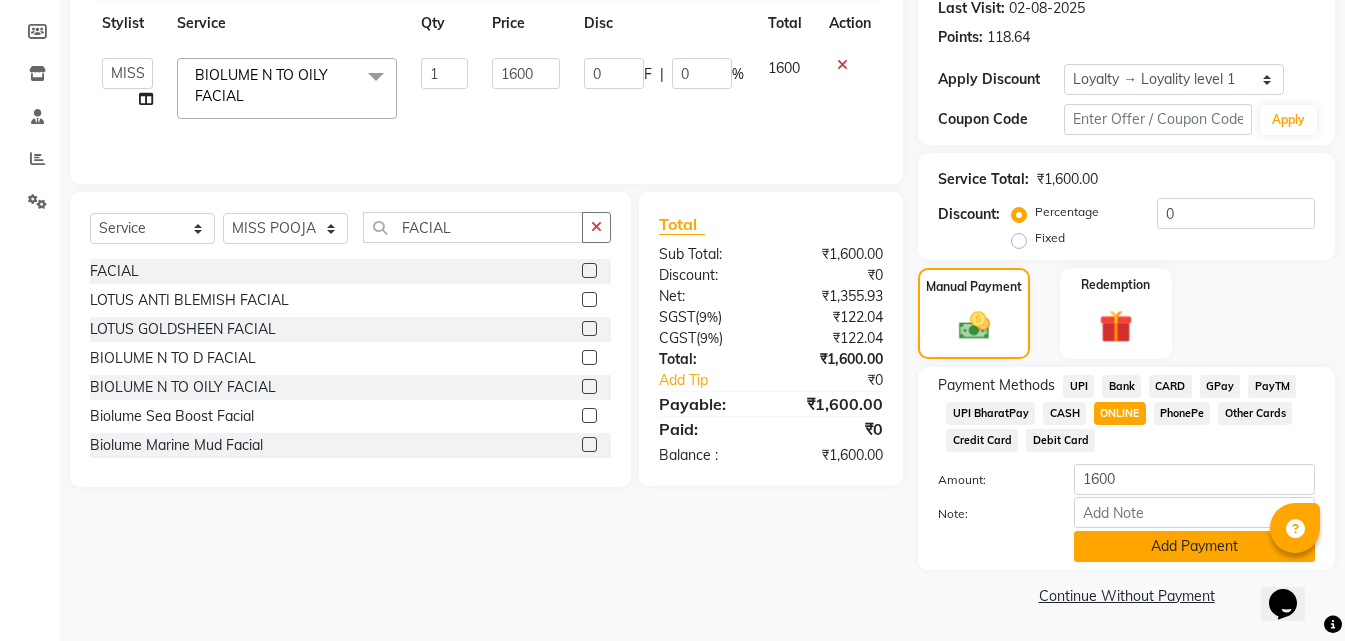 click on "Add Payment" 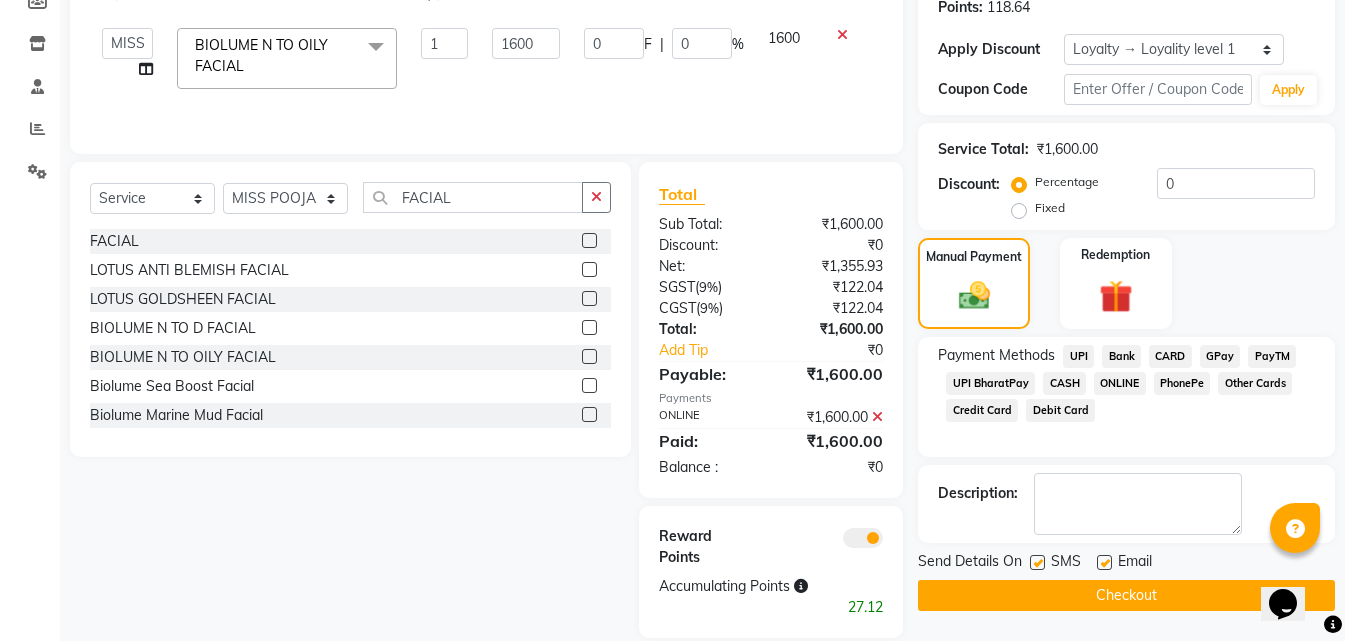 scroll, scrollTop: 341, scrollLeft: 0, axis: vertical 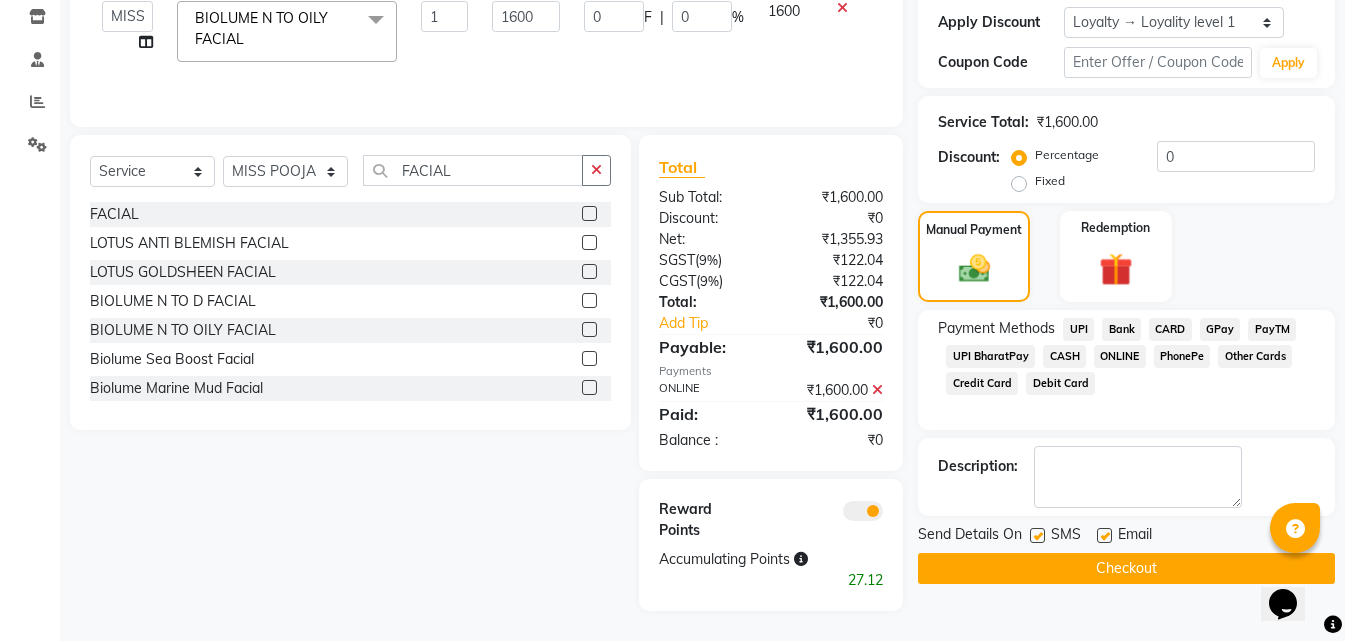 click on "Checkout" 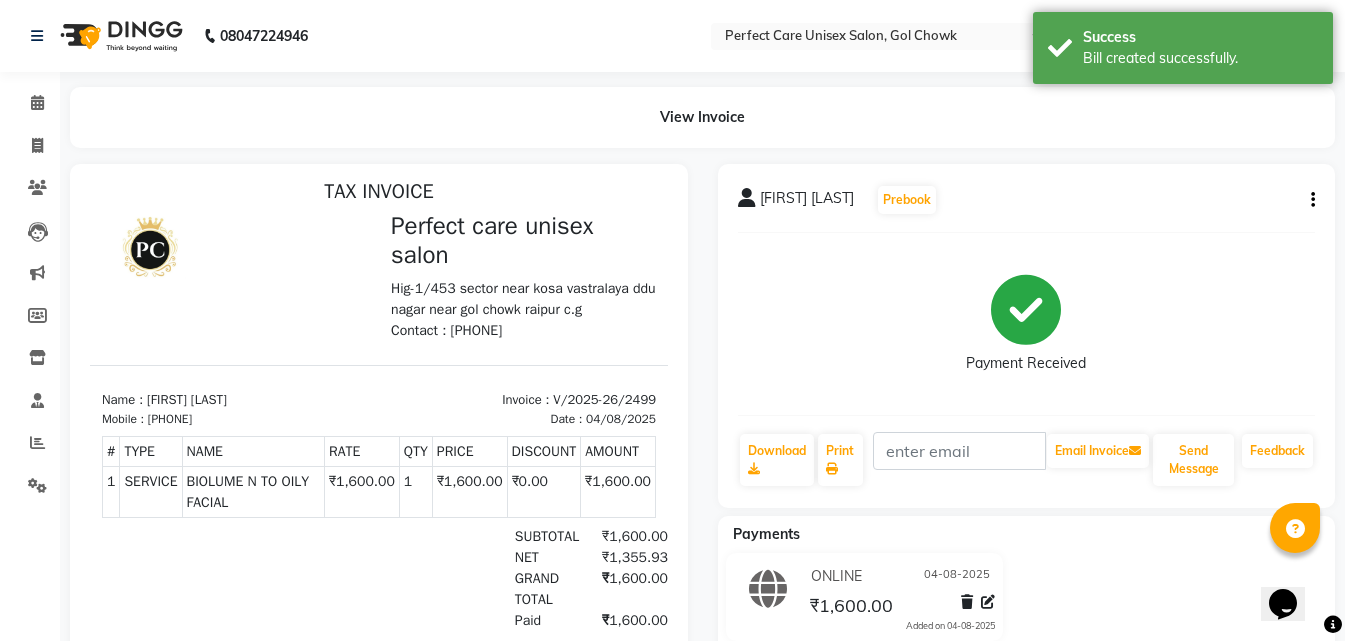 scroll, scrollTop: 0, scrollLeft: 0, axis: both 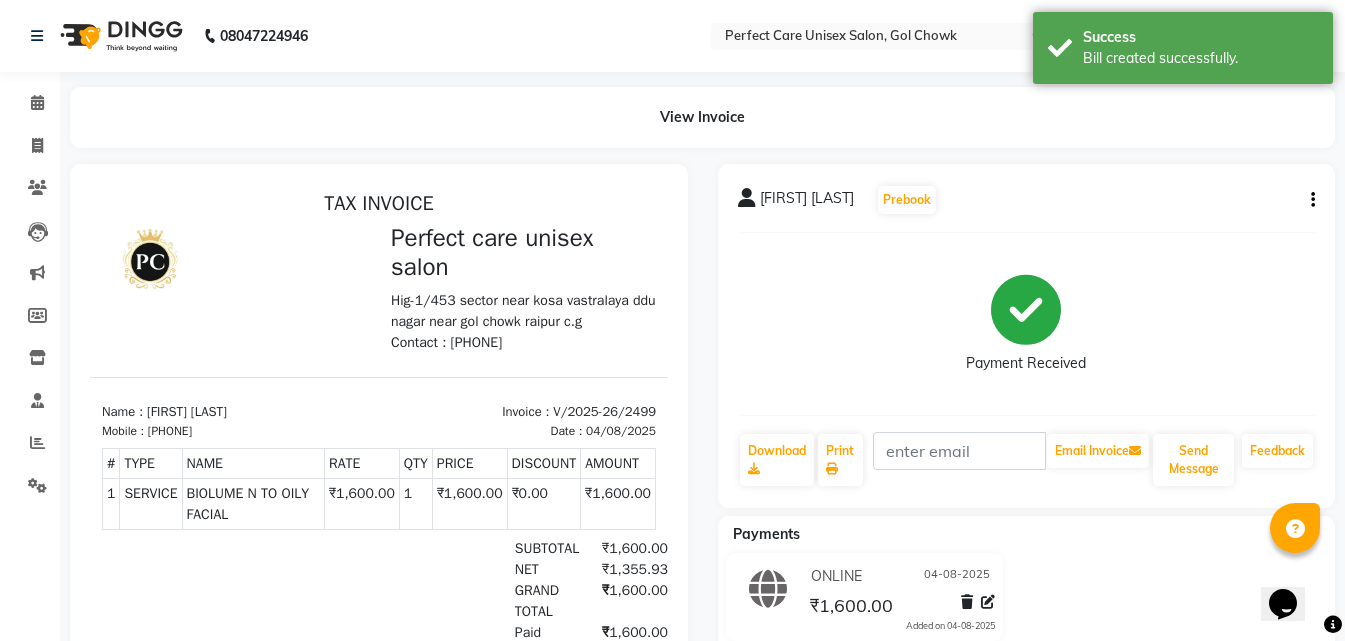 select on "service" 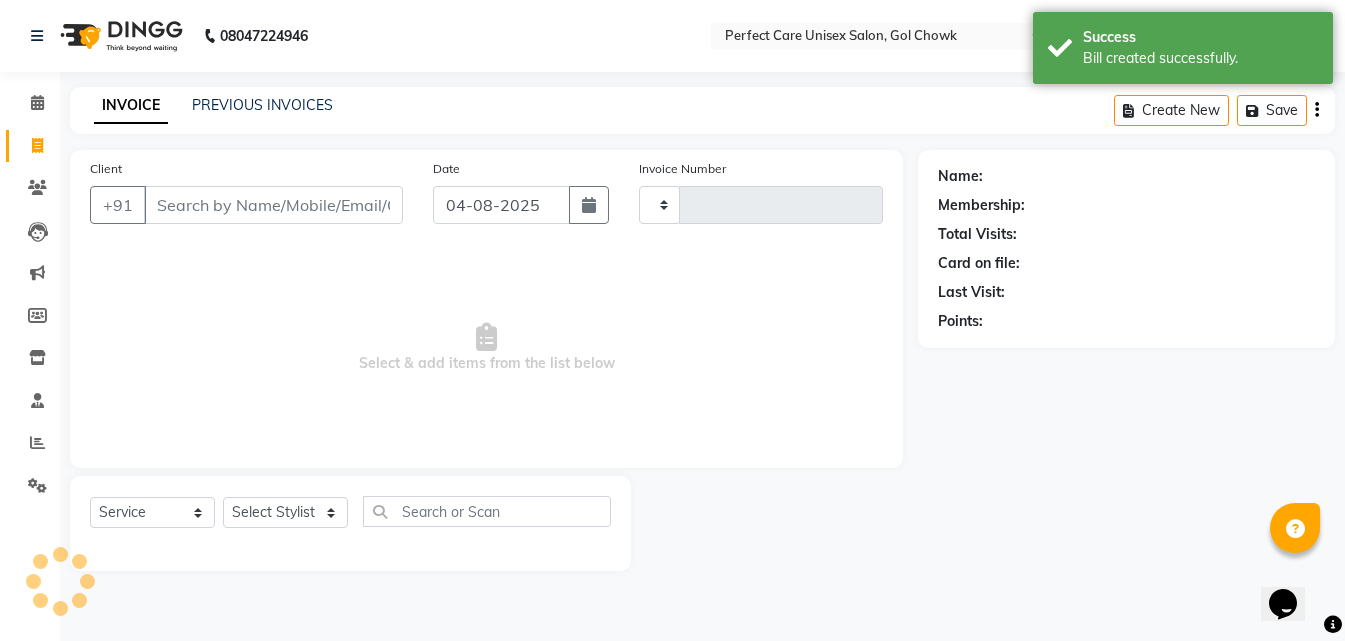type on "2500" 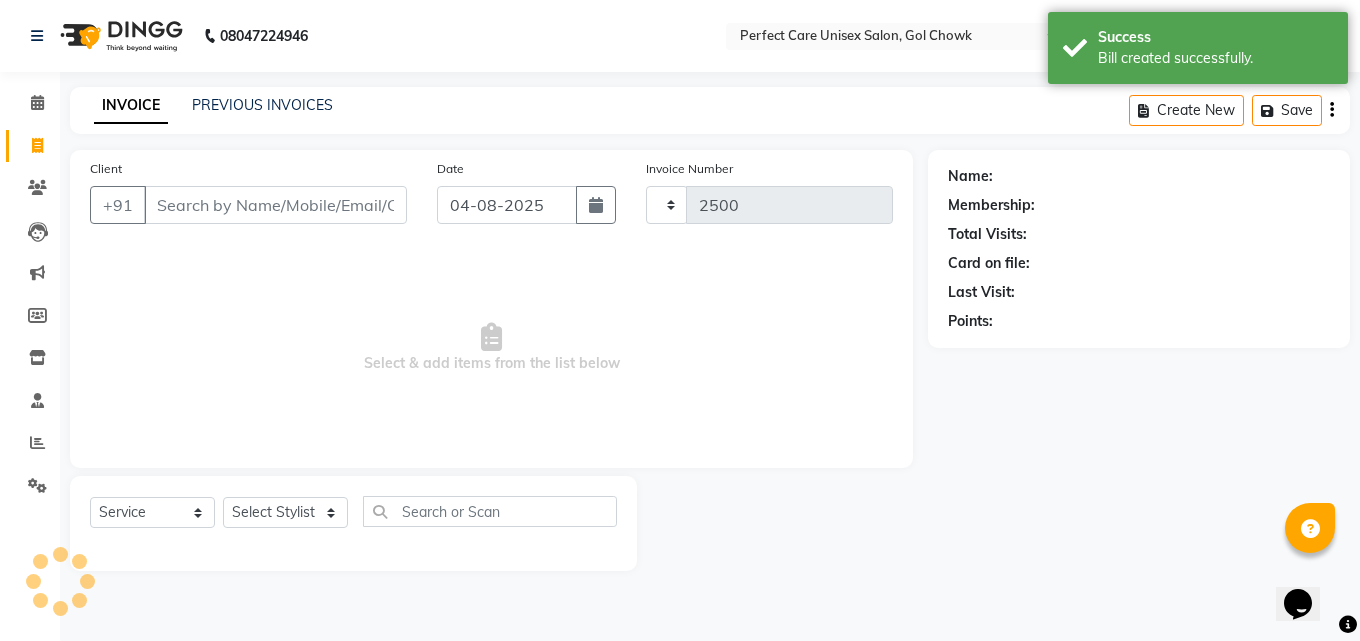 select on "4751" 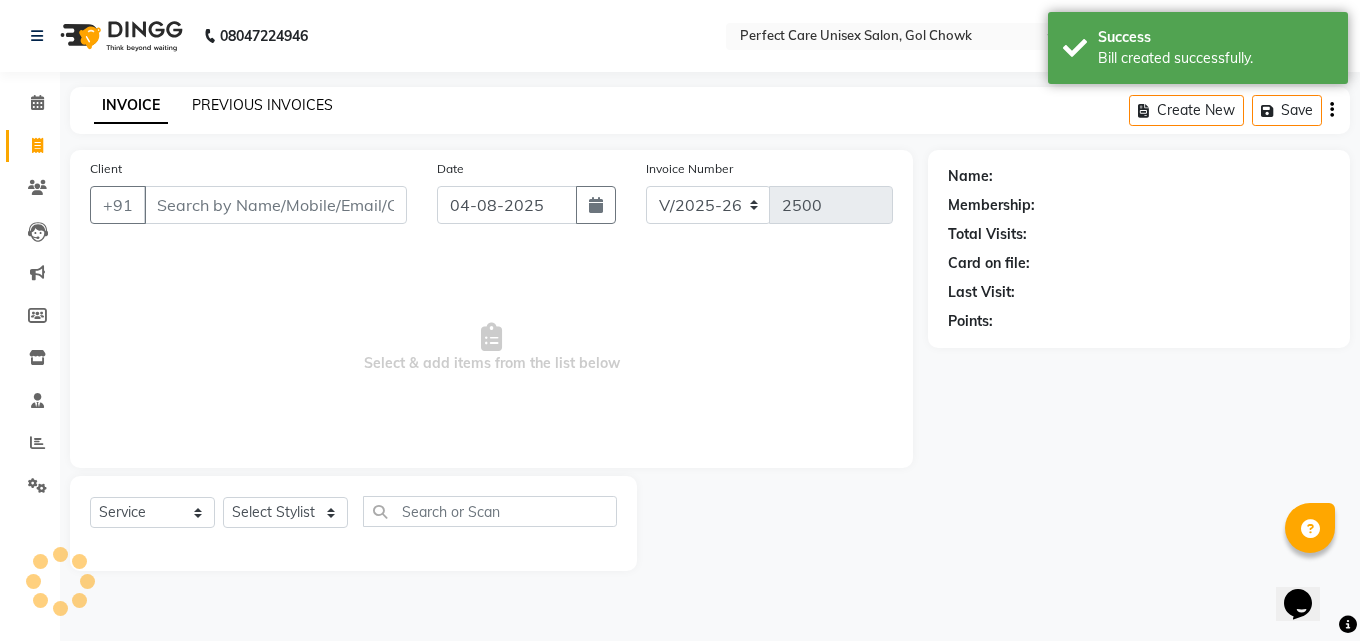 click on "PREVIOUS INVOICES" 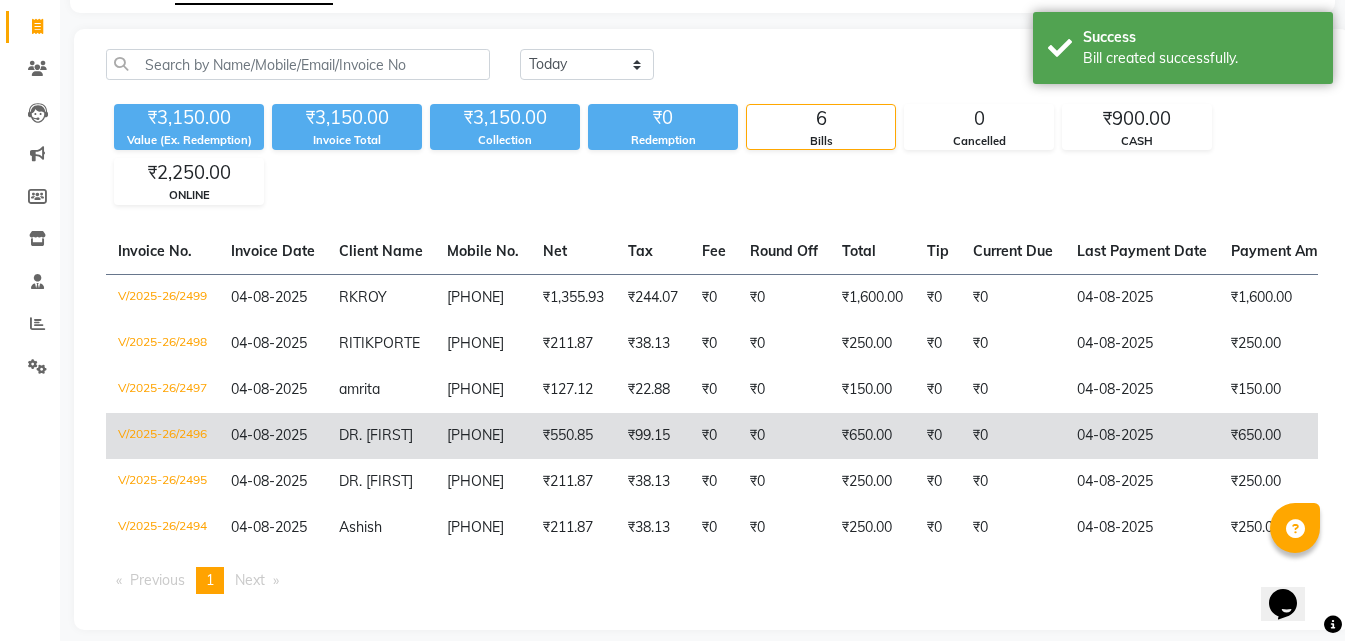 scroll, scrollTop: 73, scrollLeft: 0, axis: vertical 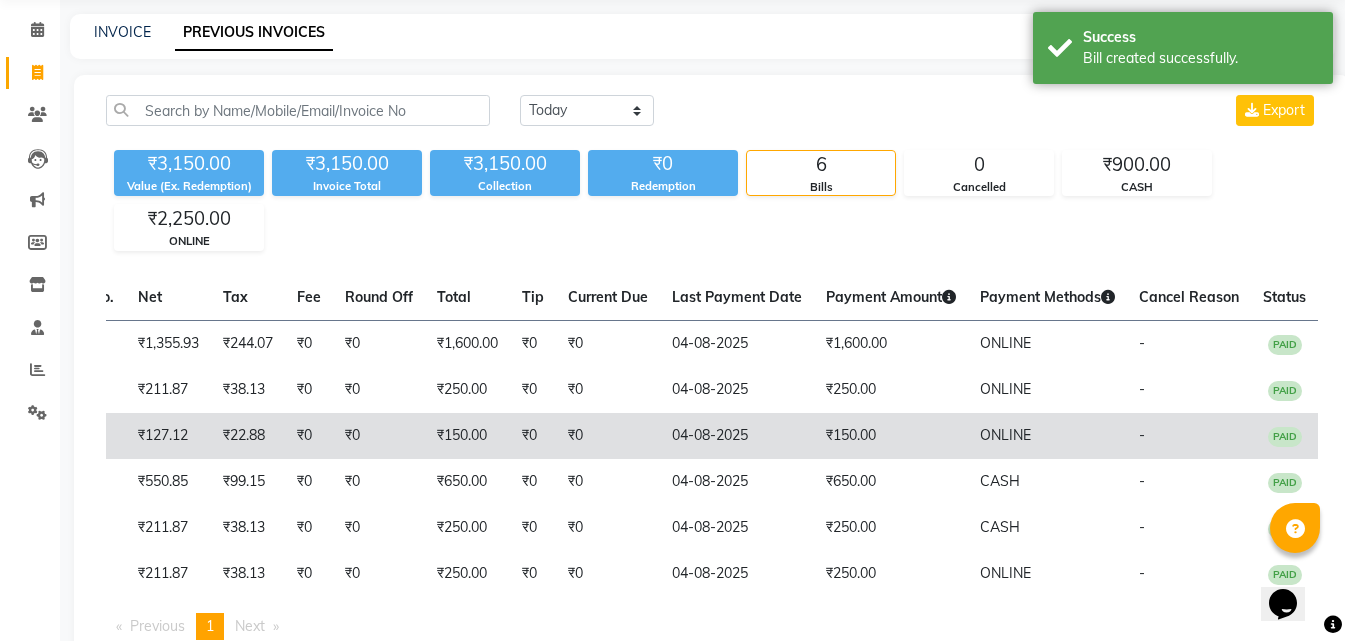 drag, startPoint x: 471, startPoint y: 416, endPoint x: 959, endPoint y: 476, distance: 491.67468 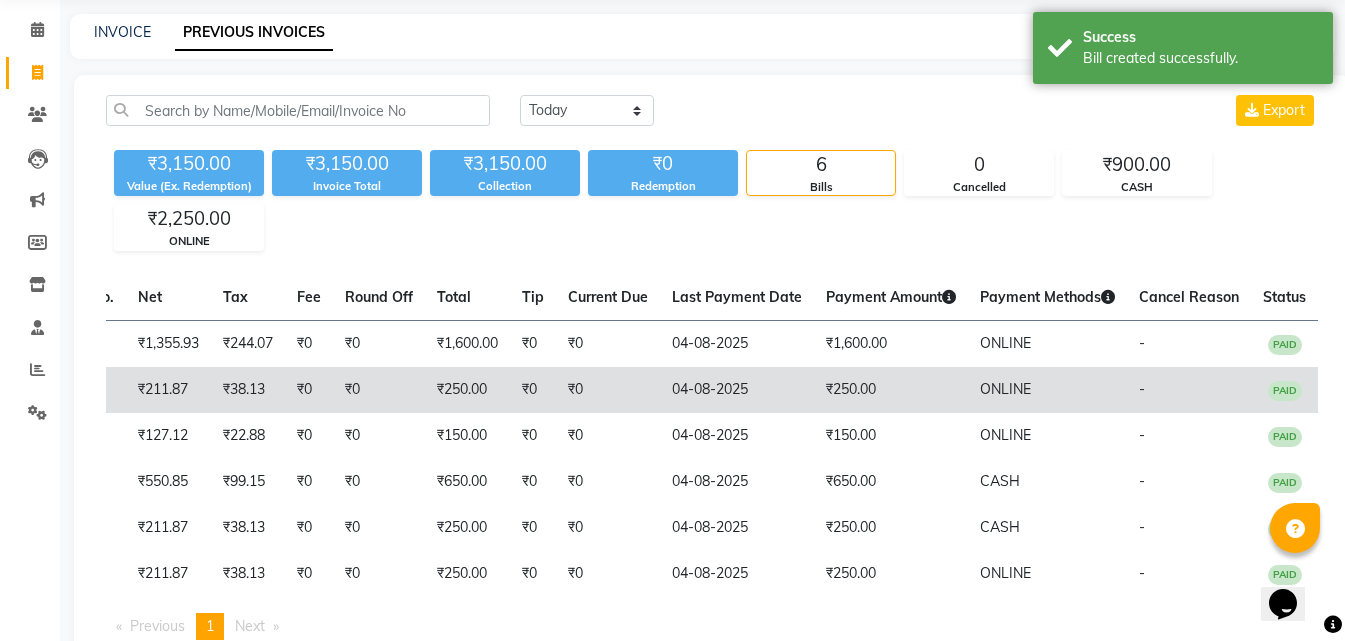 scroll, scrollTop: 0, scrollLeft: 0, axis: both 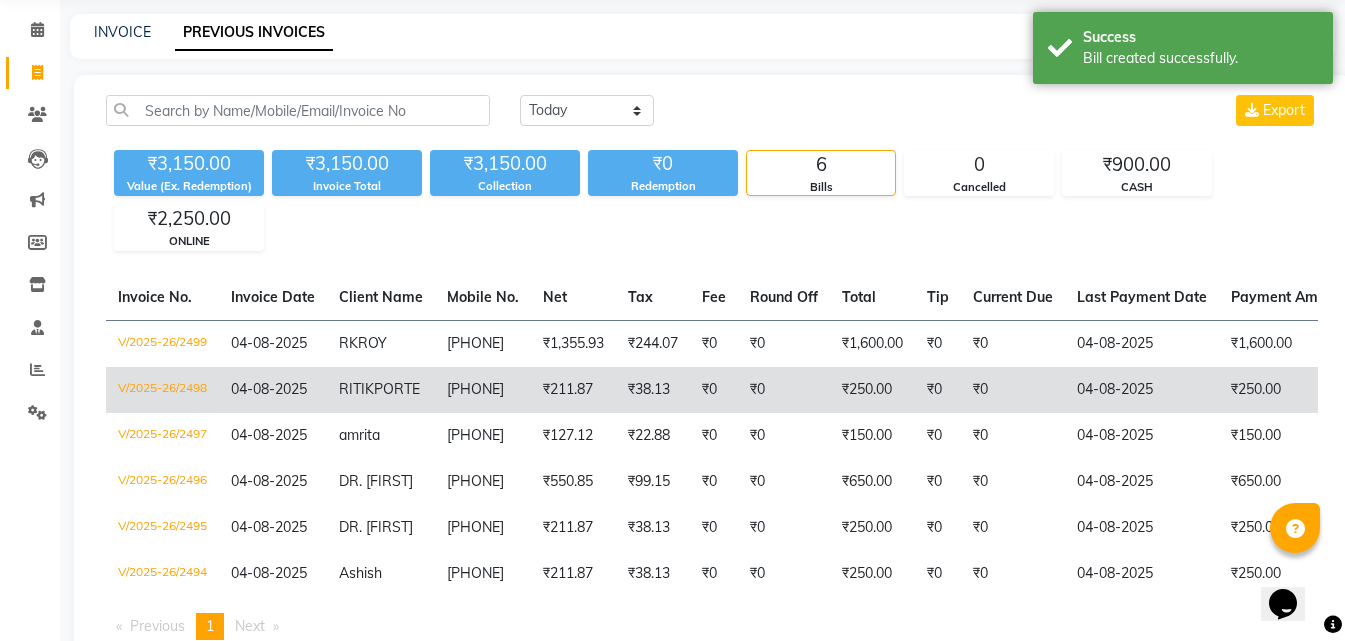 drag, startPoint x: 661, startPoint y: 469, endPoint x: 308, endPoint y: 420, distance: 356.3846 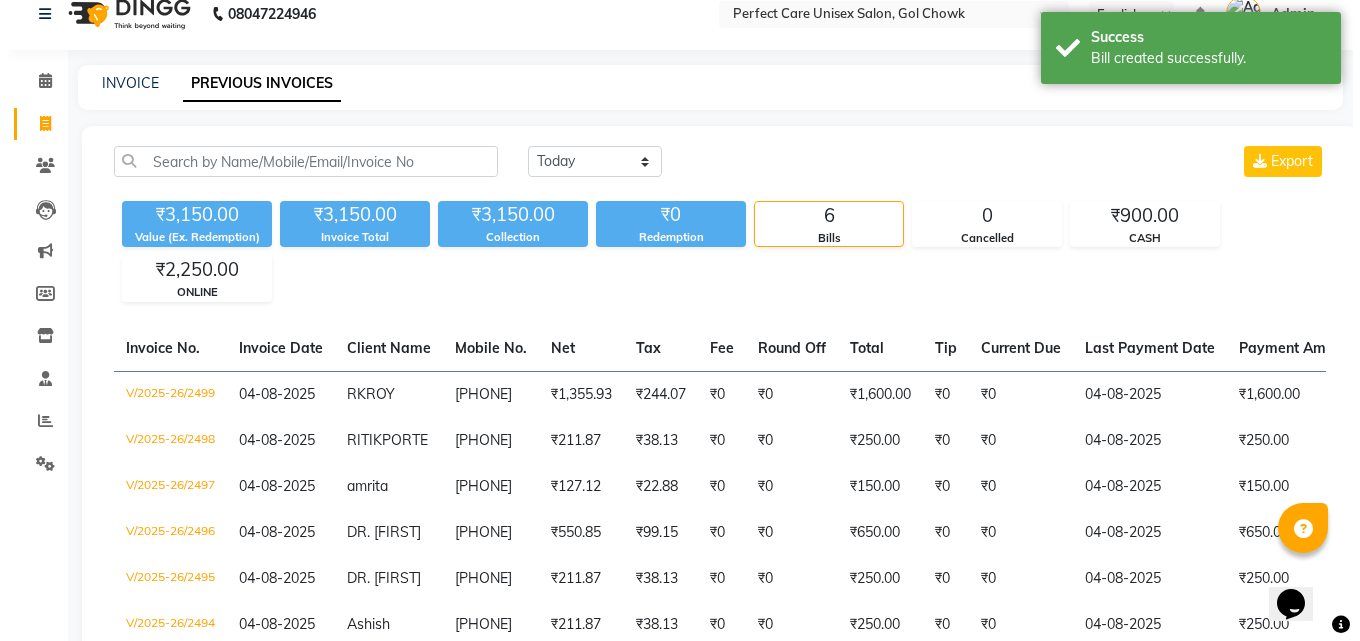 scroll, scrollTop: 0, scrollLeft: 0, axis: both 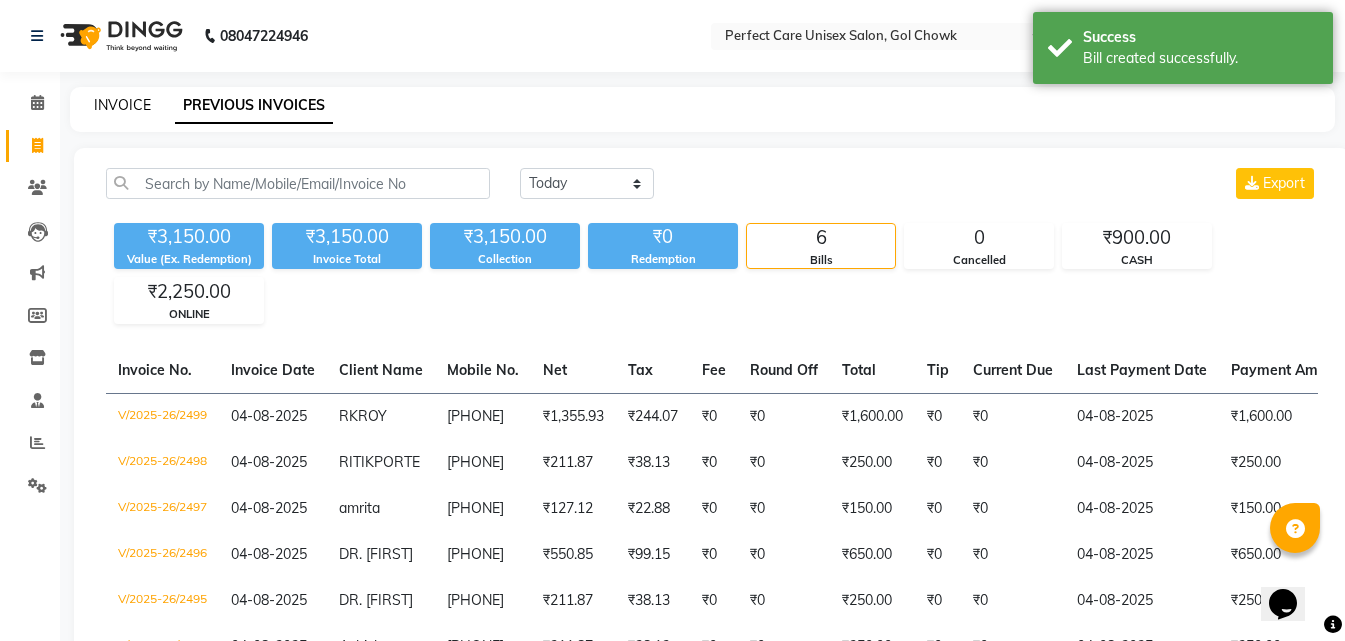 click on "INVOICE" 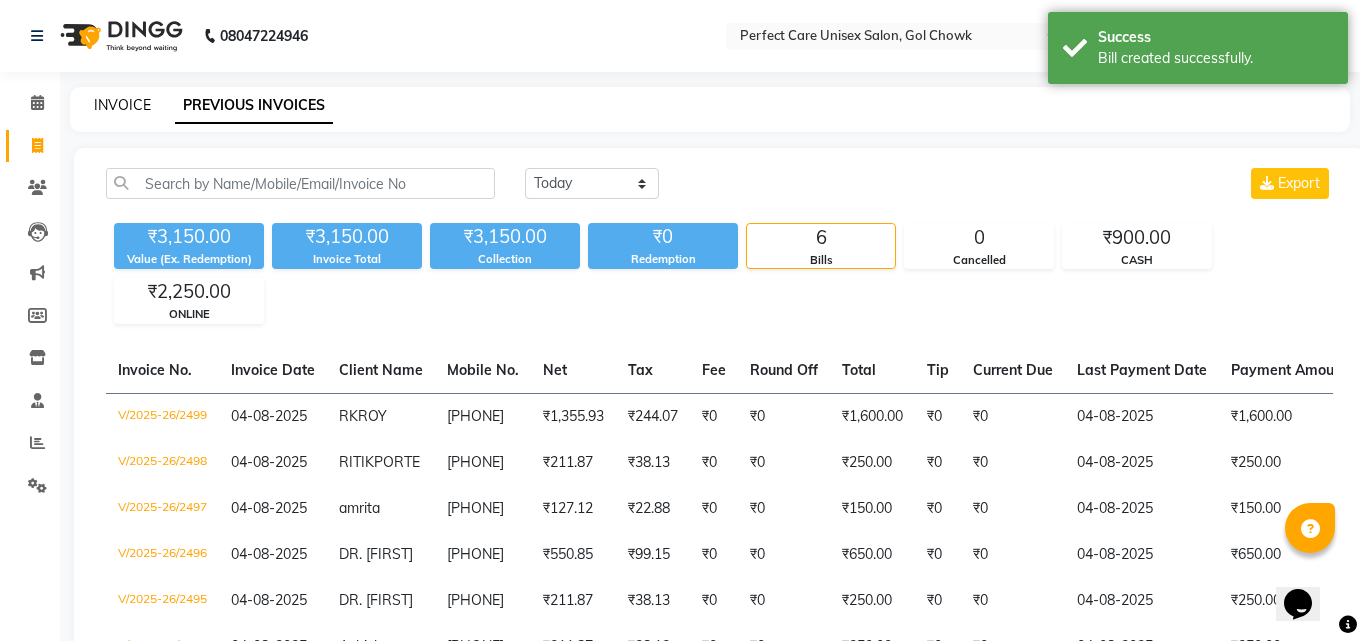 select on "service" 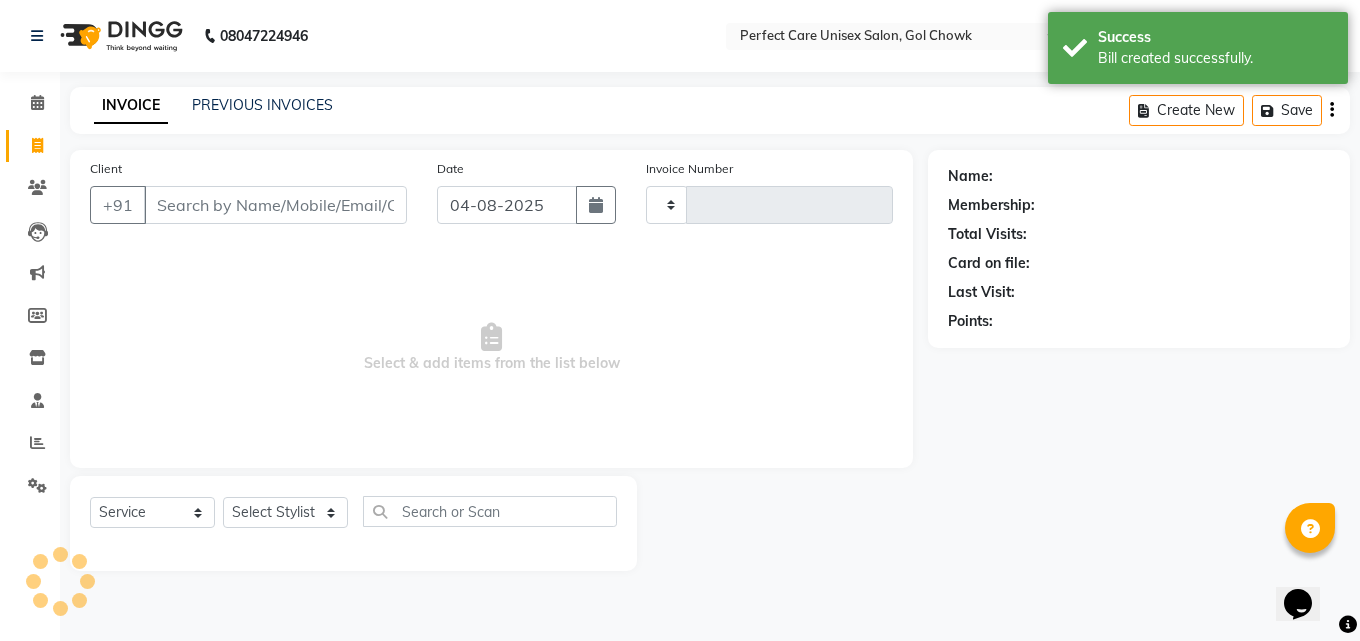 type on "2500" 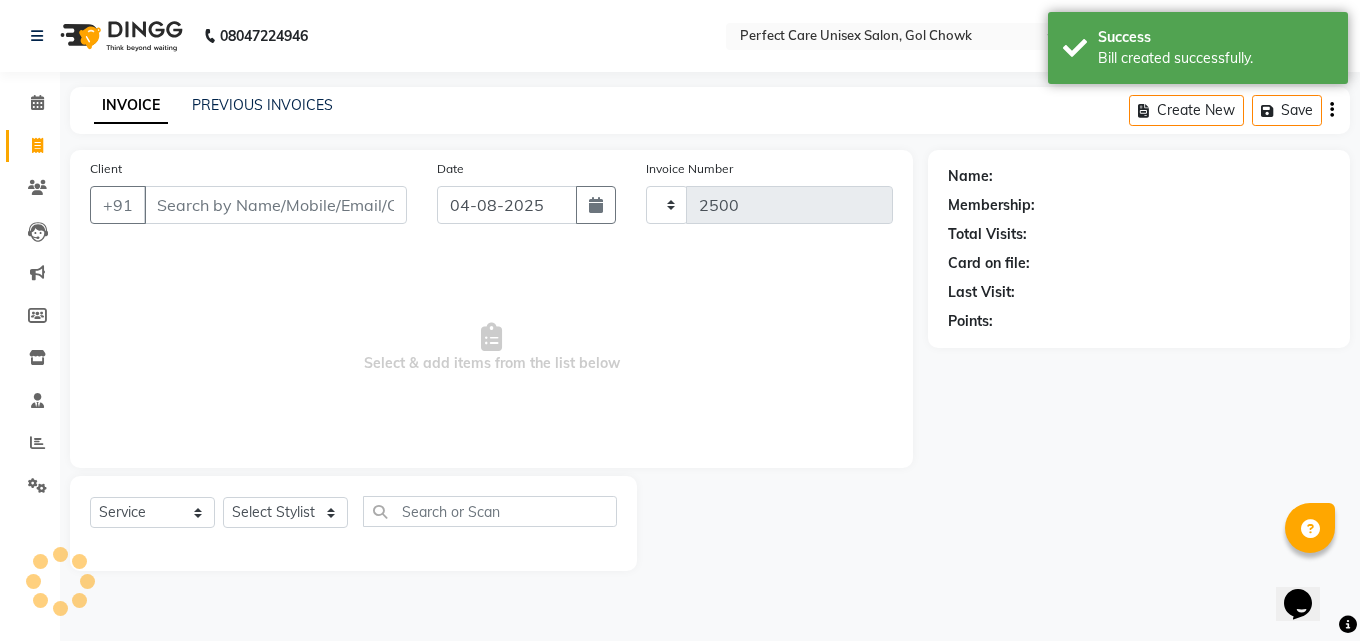 select on "4751" 